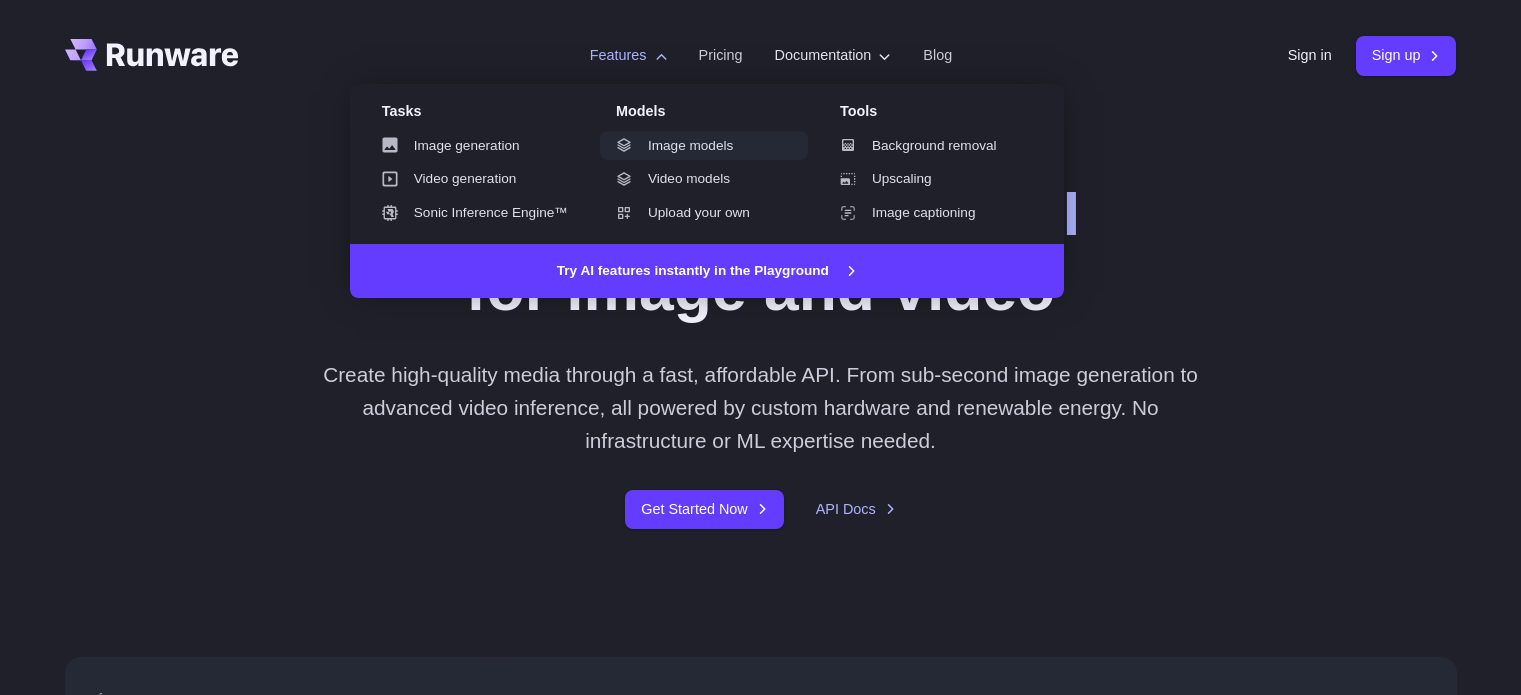 scroll, scrollTop: 0, scrollLeft: 0, axis: both 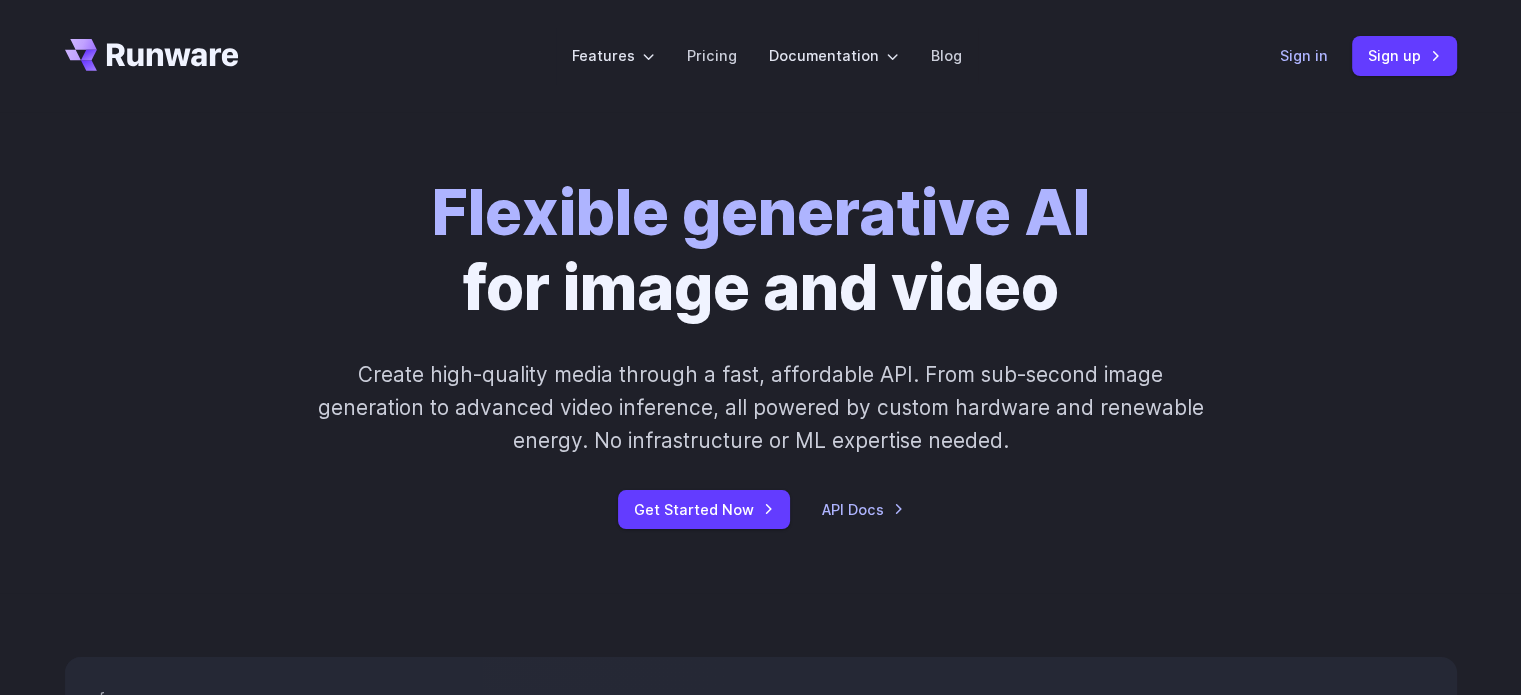 click on "Sign in" at bounding box center [1304, 55] 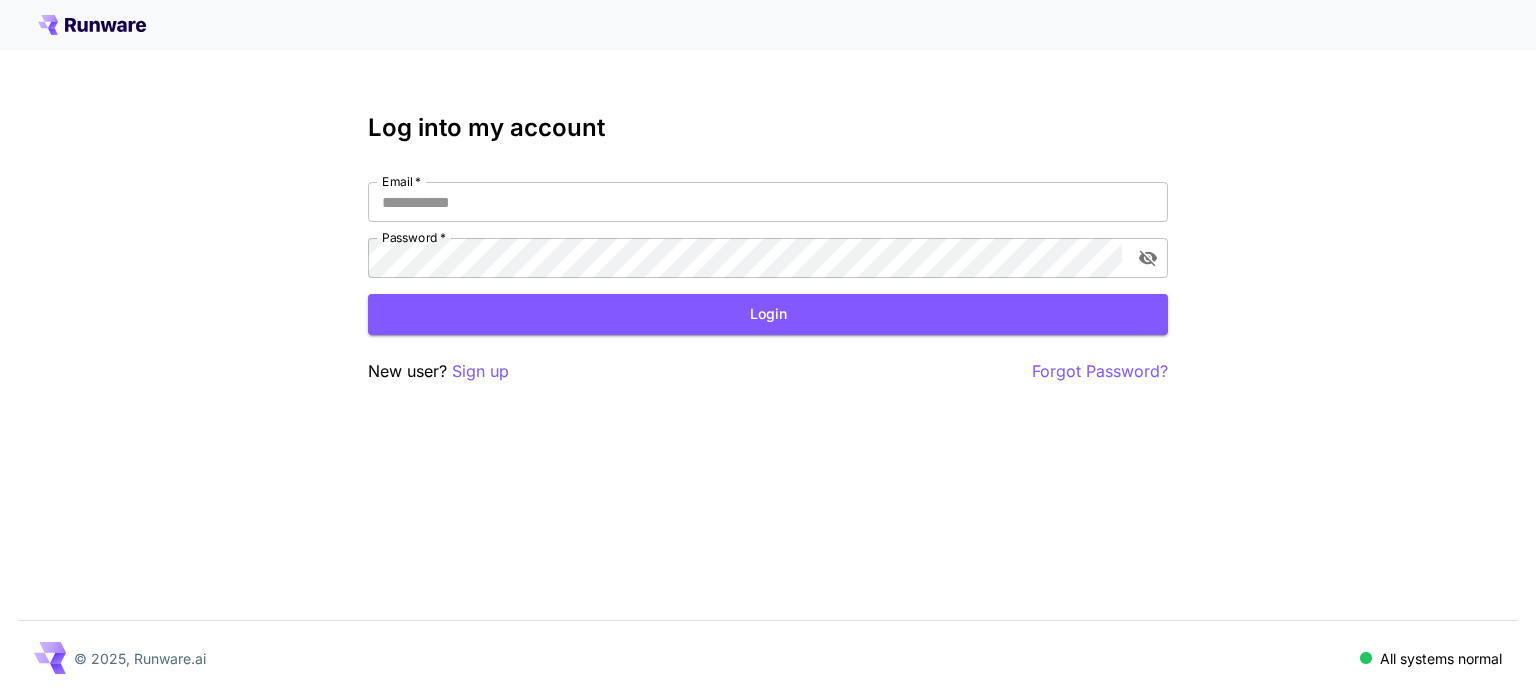 scroll, scrollTop: 0, scrollLeft: 0, axis: both 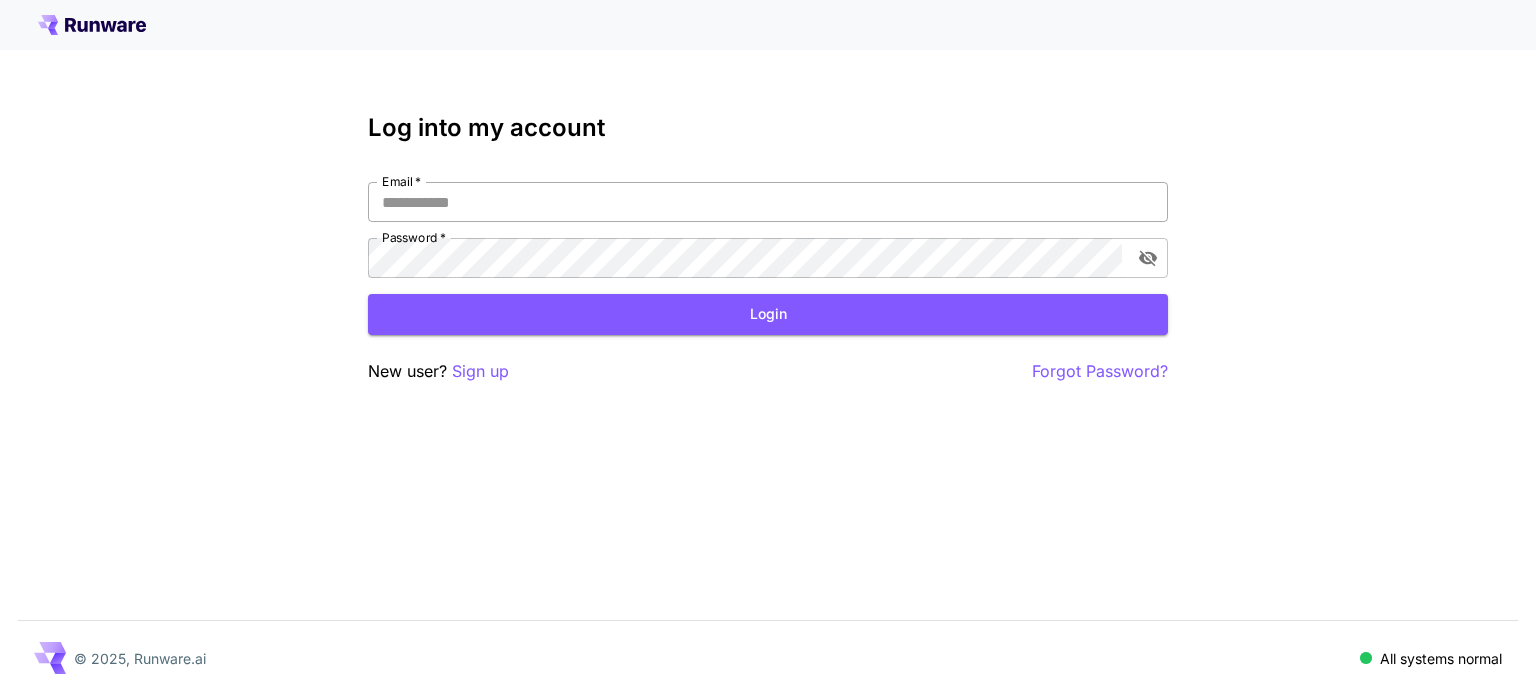 click on "Email   *" at bounding box center (768, 202) 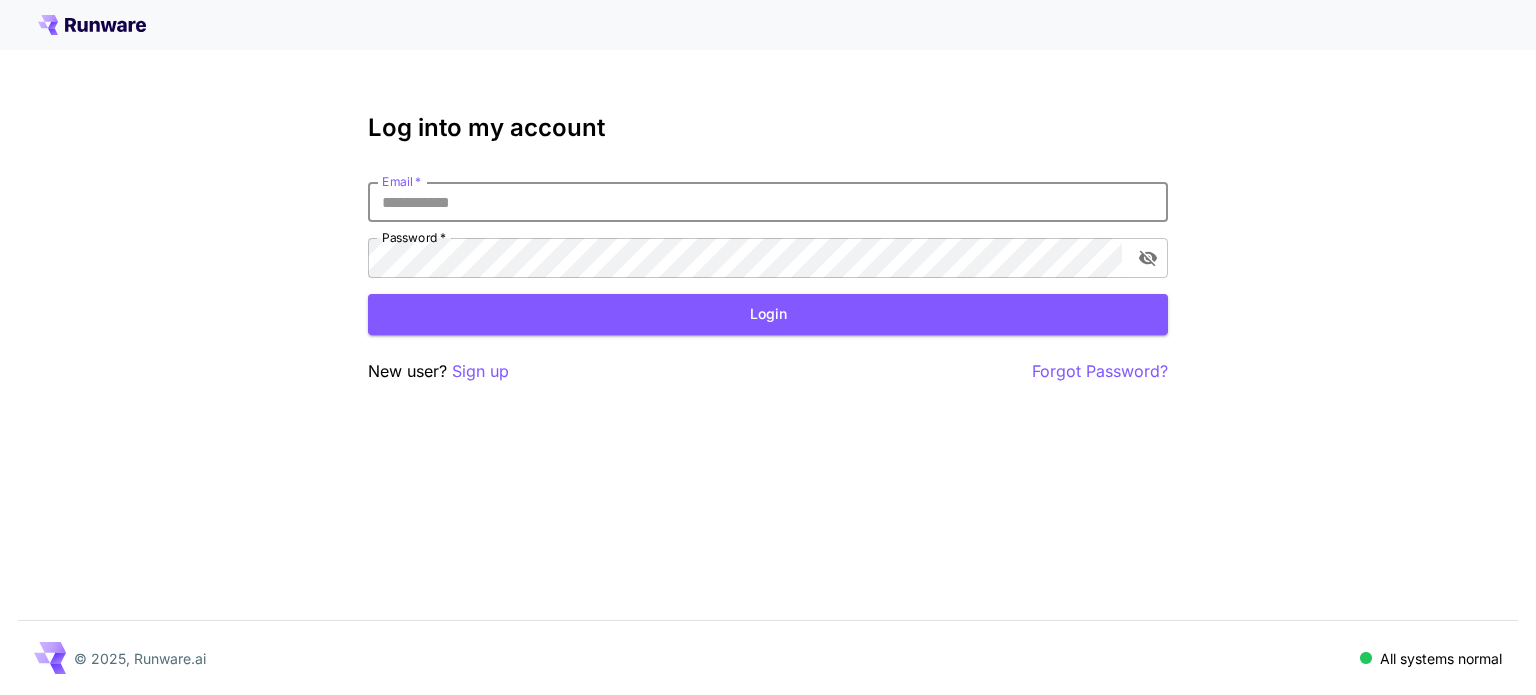 type on "**********" 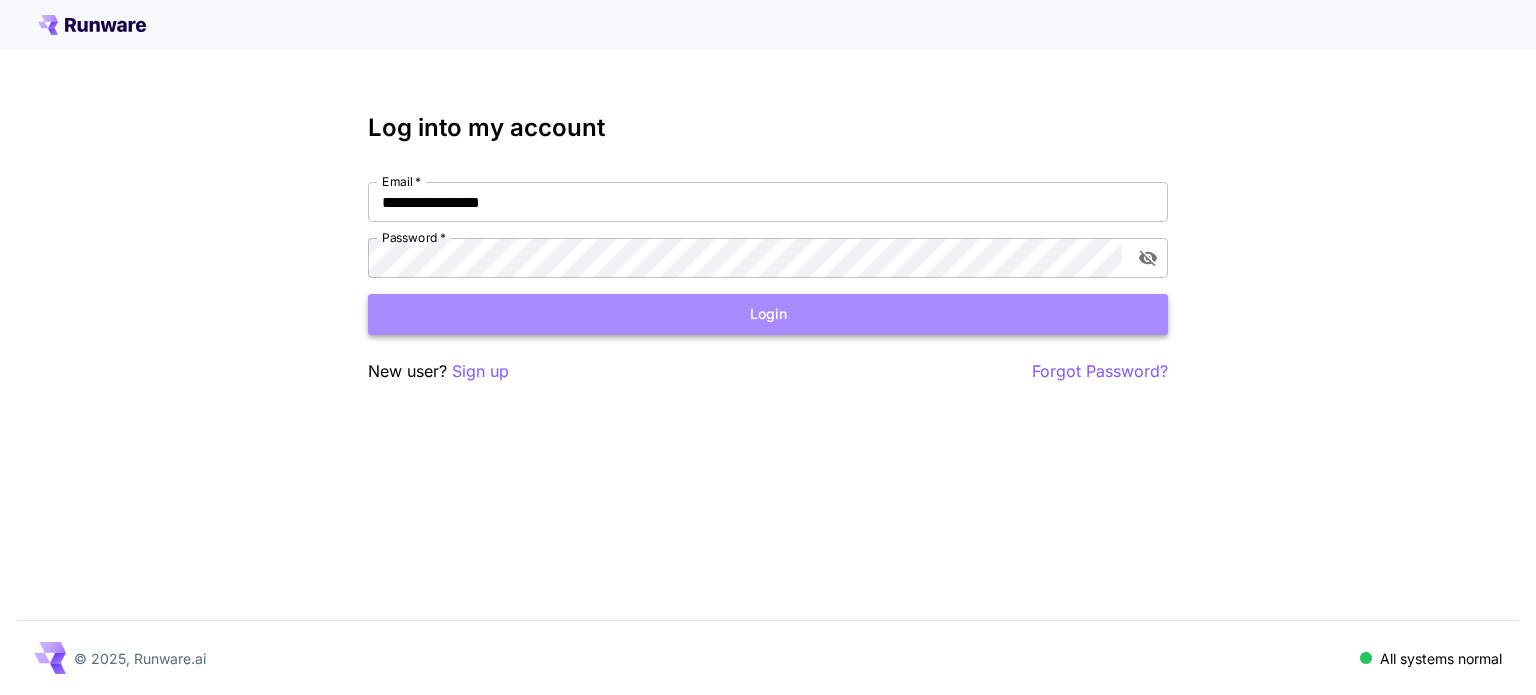 click on "Login" at bounding box center [768, 314] 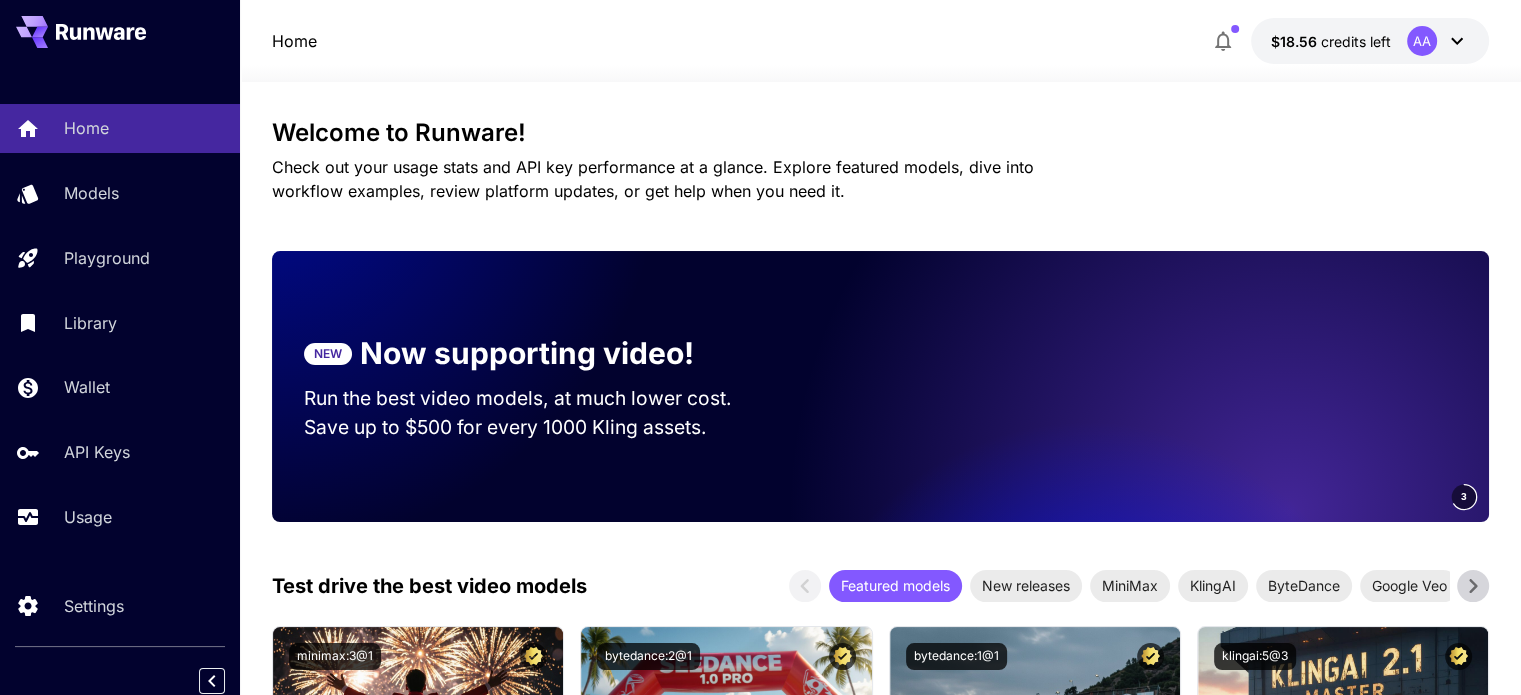 scroll, scrollTop: 0, scrollLeft: 0, axis: both 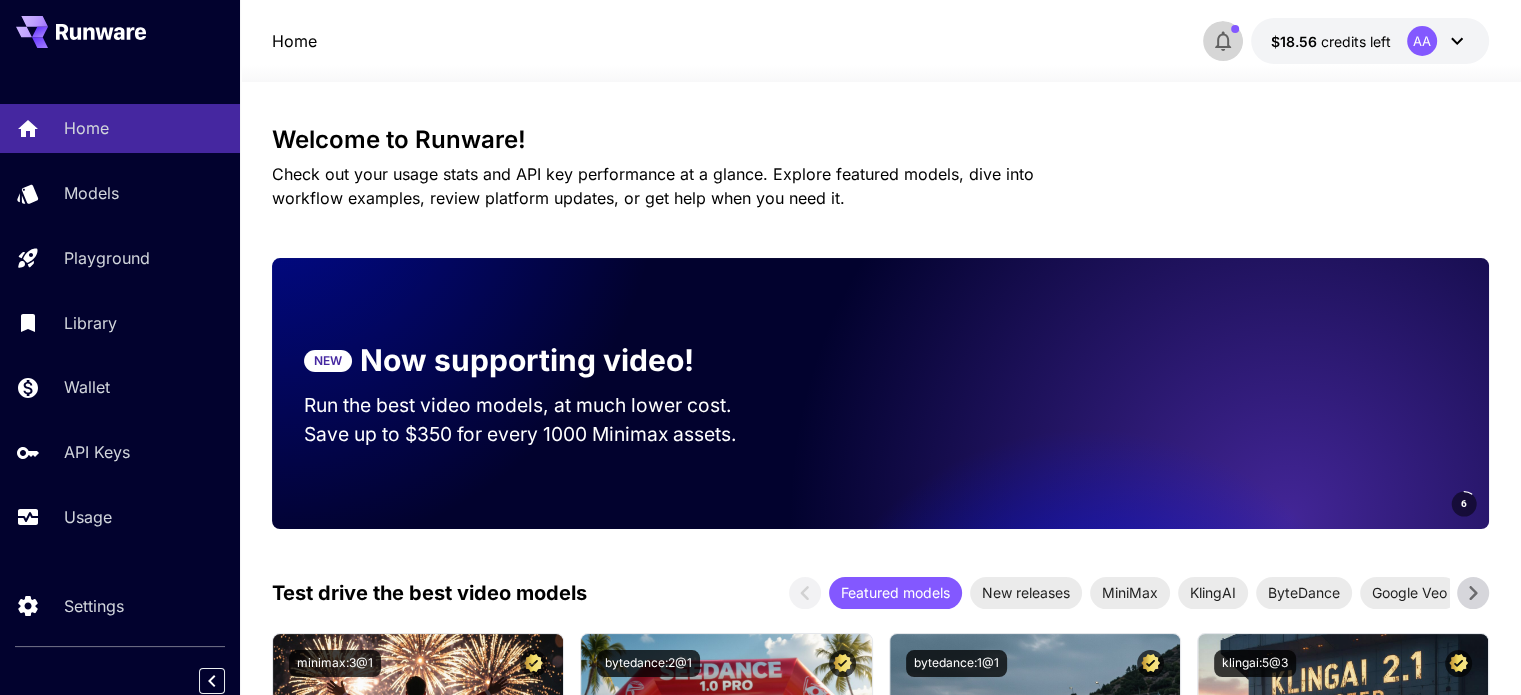 click 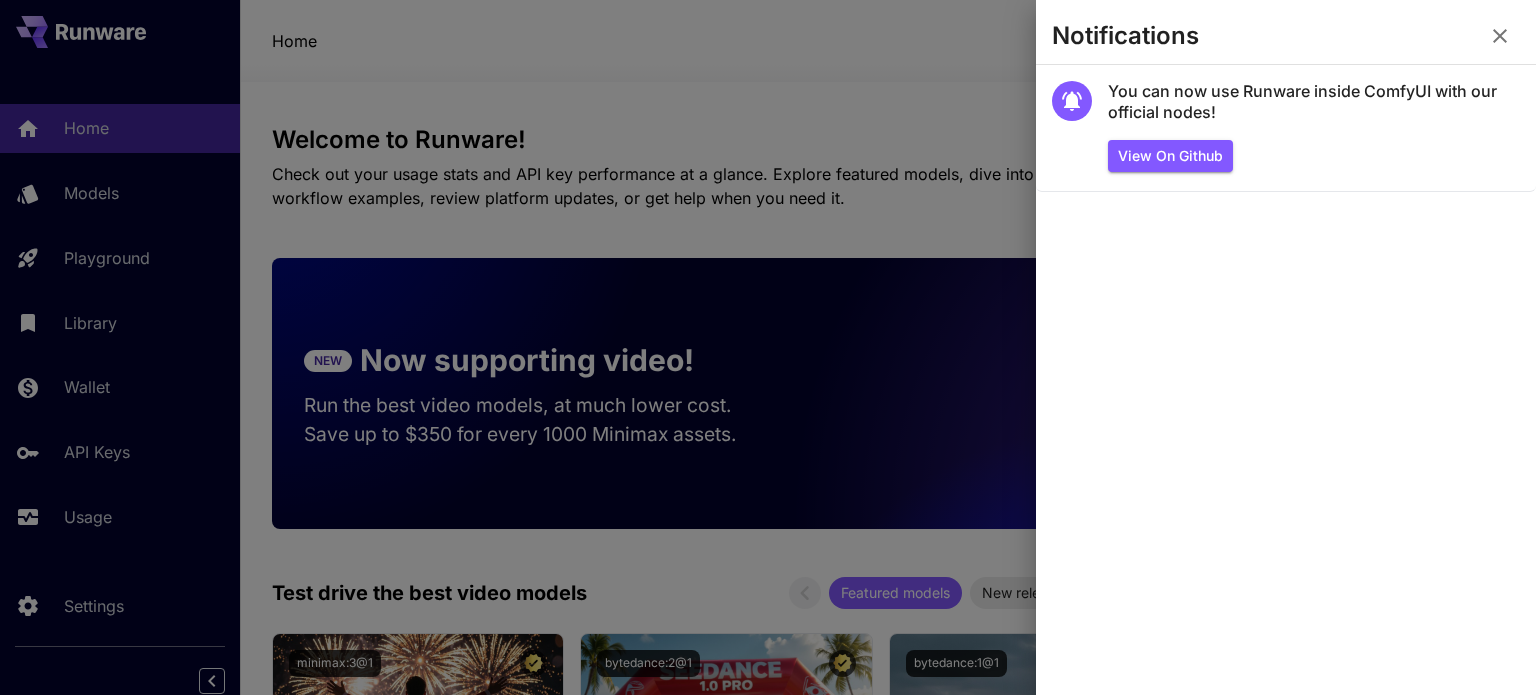 click on "Notifications" at bounding box center (1286, 40) 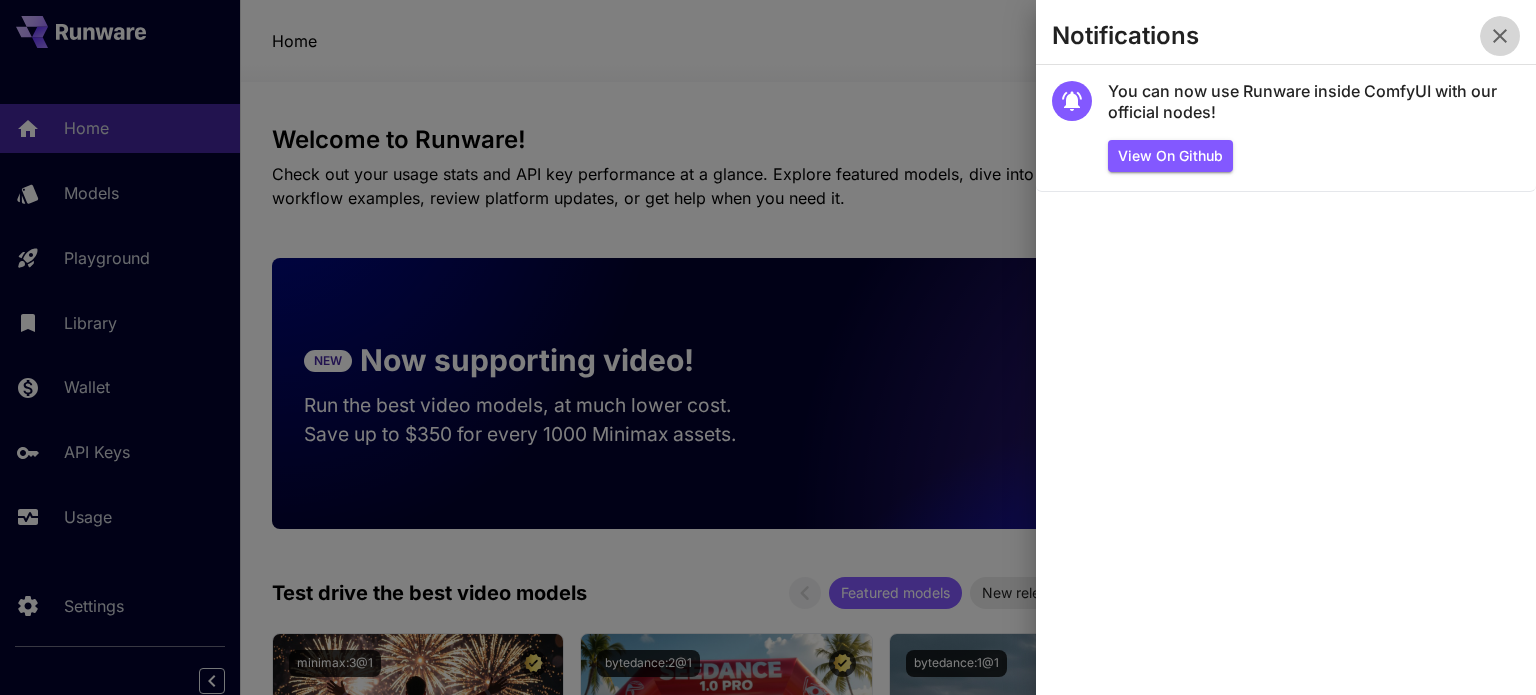 click 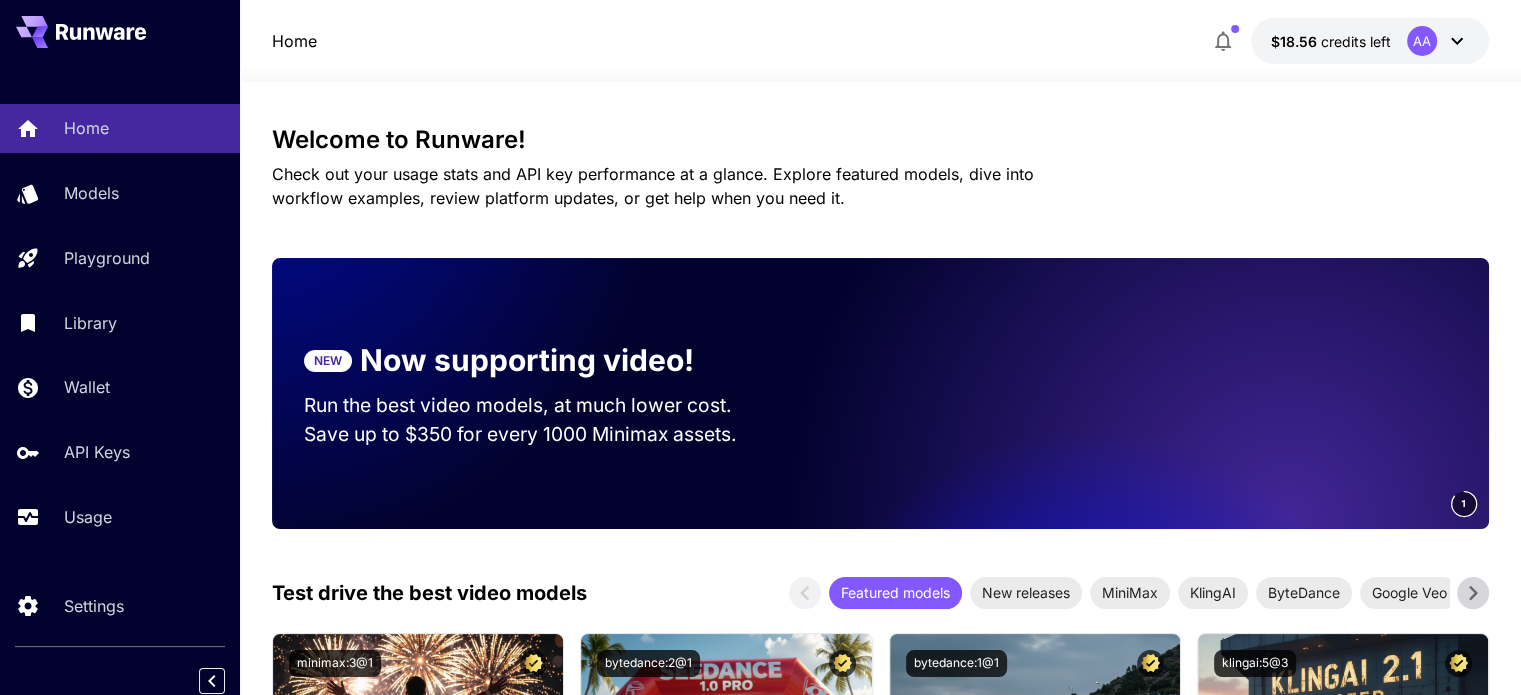 click on "Welcome to Runware! Check out your usage stats and API key performance at a glance. Explore featured models, dive into workflow examples, review platform updates, or get help when you need it. NEW Now supporting video! Run the best video models, at much lower cost. Save up to $350 for every 1000 Minimax assets. 1 Test drive the best video models Featured models New releases MiniMax KlingAI ByteDance Google Veo PixVerse Vidu Launch in Playground minimax:3@1                             MiniMax 02 Hailuo Most polished and dynamic model with vibrant, theatrical visuals and fluid motion. Ideal for viral content and commercial-style footage. Launch in Playground bytedance:2@1                             Seedance 1.0 Pro Advanced video model that creates smooth, high-quality 1080p clips up to 10 seconds long. Great for dynamic scenes, clean motion, and strong consistency across shots. Launch in Playground bytedance:1@1                             Seedance 1.0 Lite Launch in Playground klingai:5@3" at bounding box center [880, 3239] 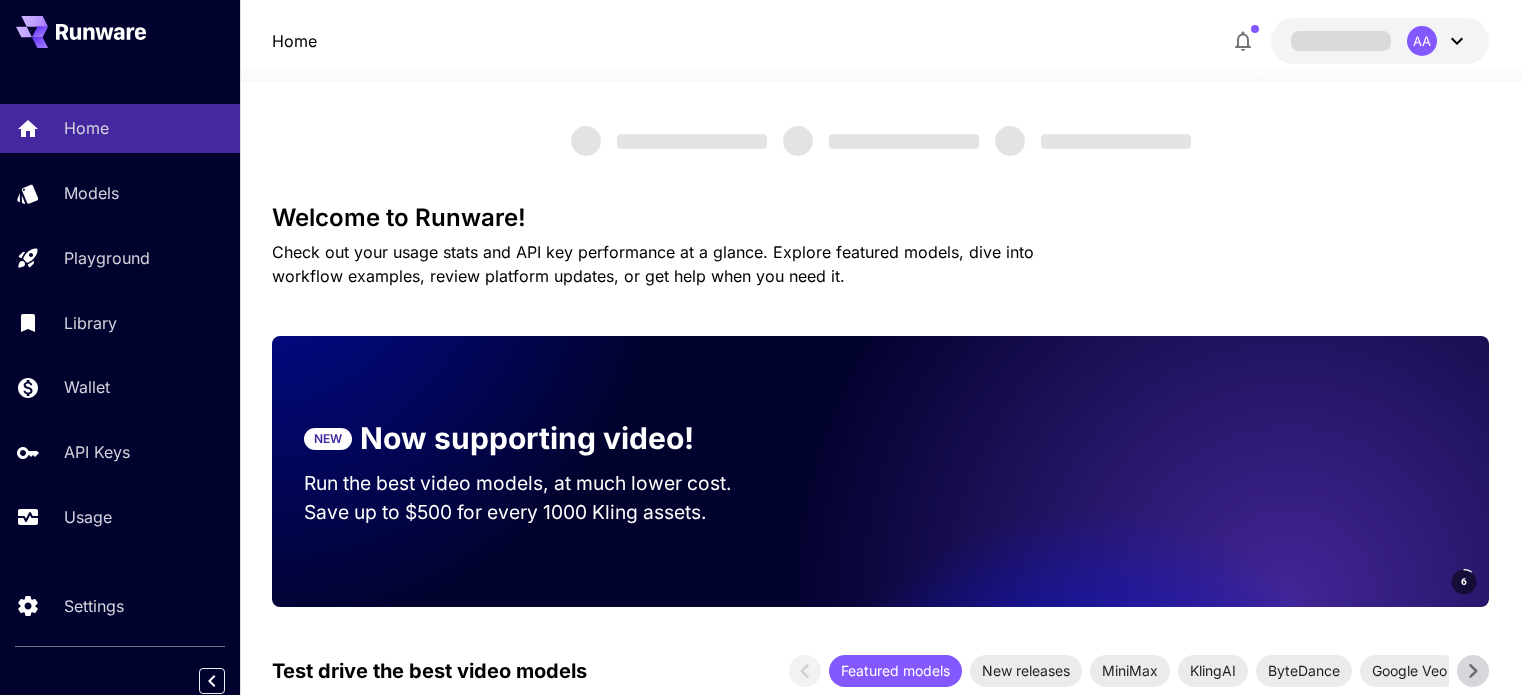 scroll, scrollTop: 0, scrollLeft: 0, axis: both 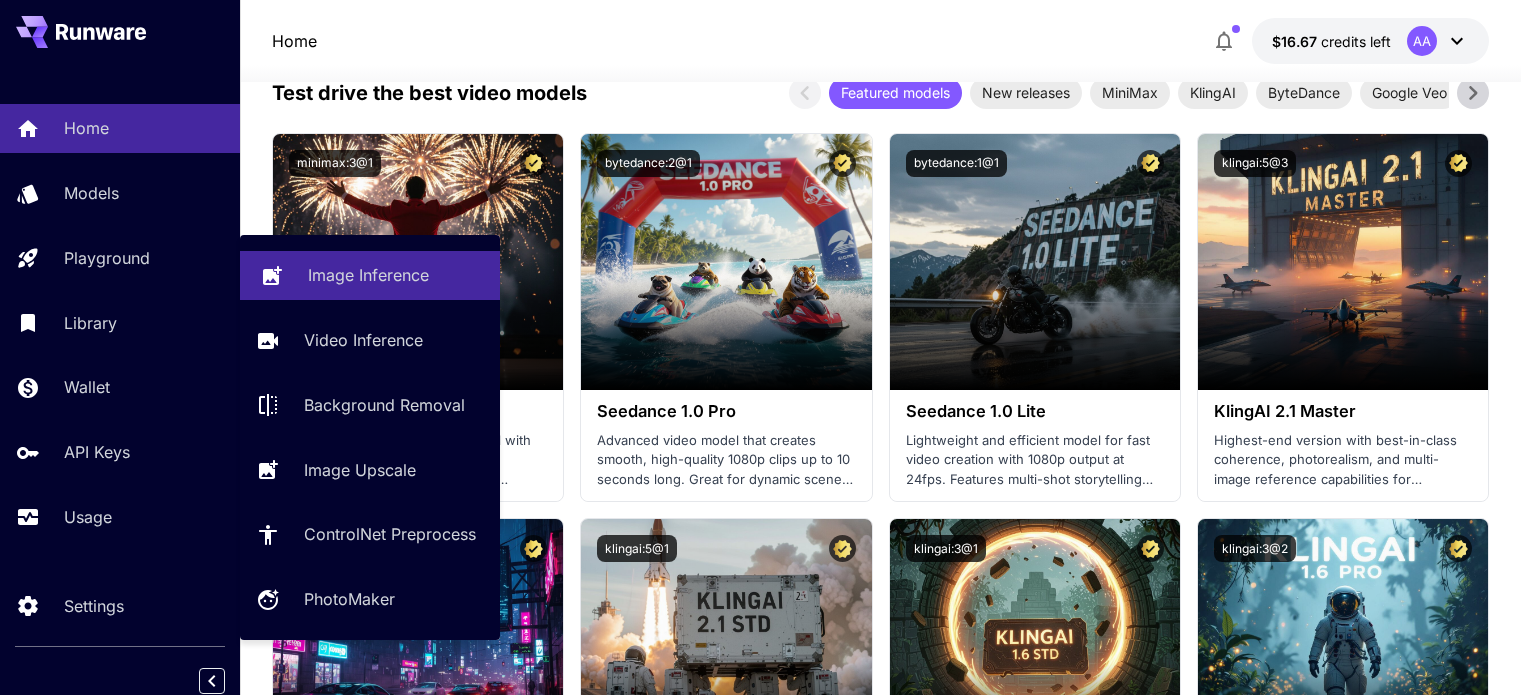 click on "Image Inference" at bounding box center (368, 275) 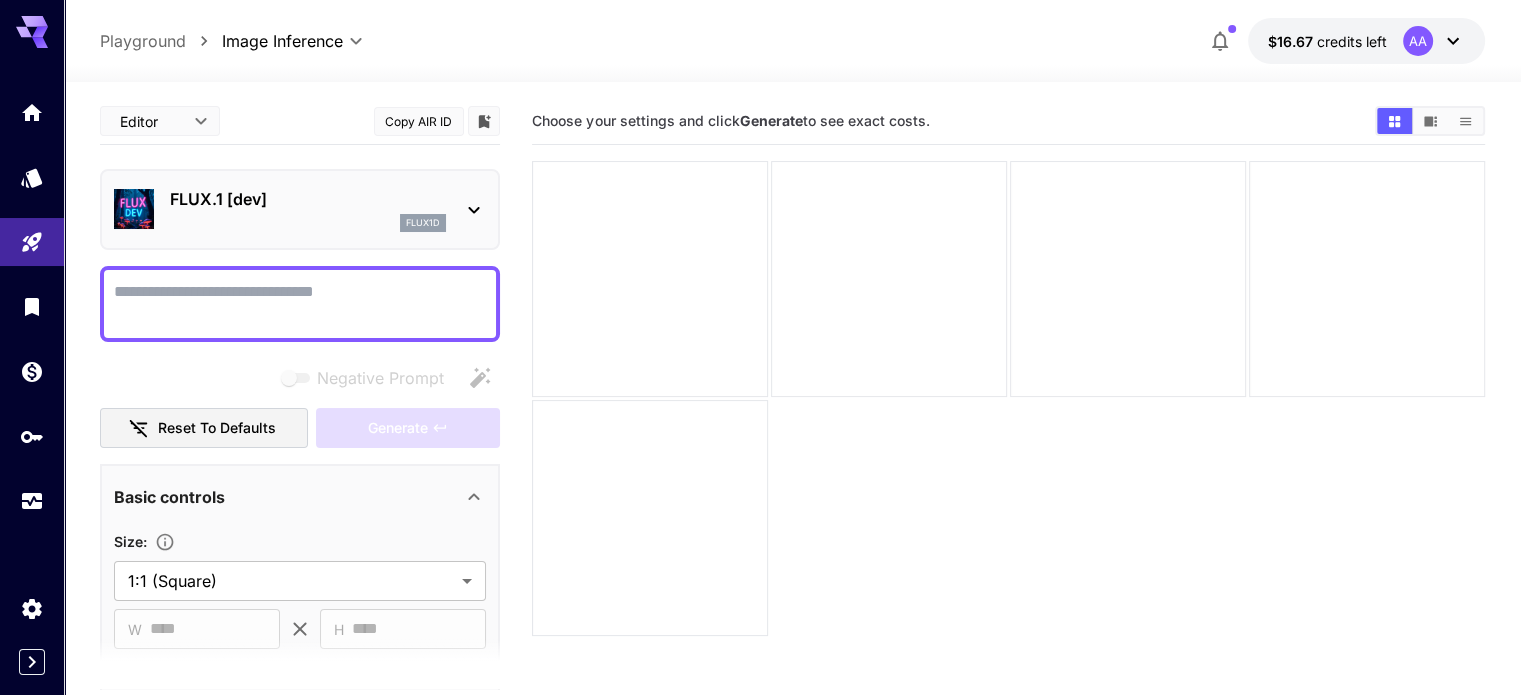 click on "FLUX.1 [dev]" at bounding box center [308, 199] 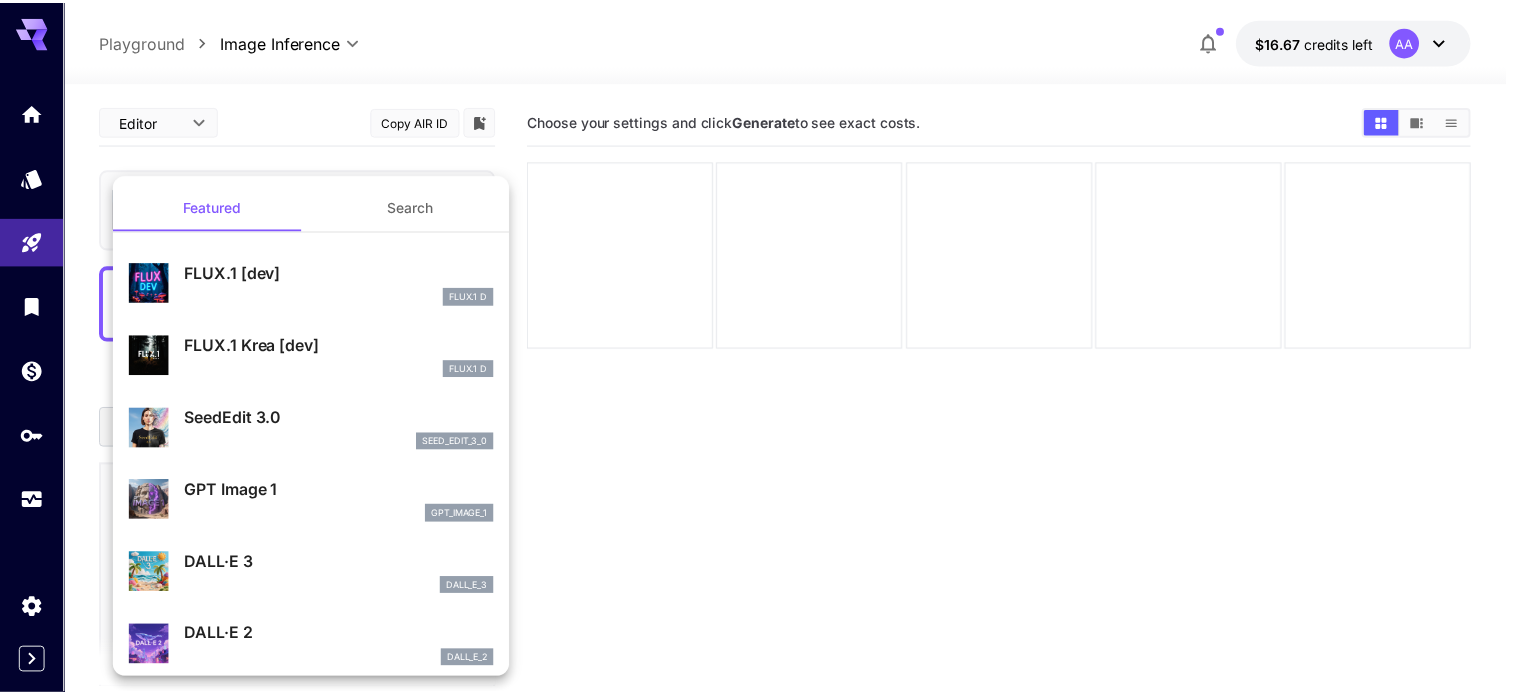 scroll, scrollTop: 0, scrollLeft: 0, axis: both 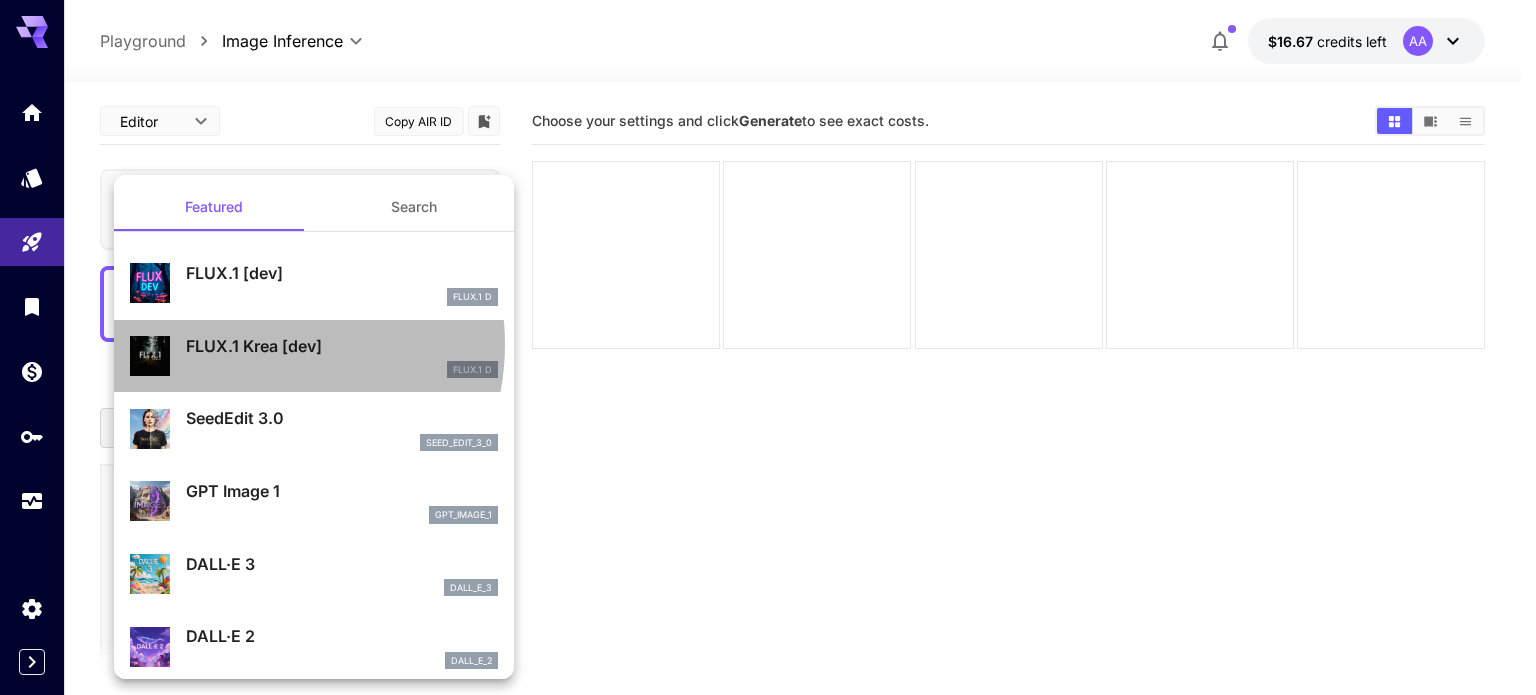 click on "FLUX.1 Krea [dev]" at bounding box center (342, 346) 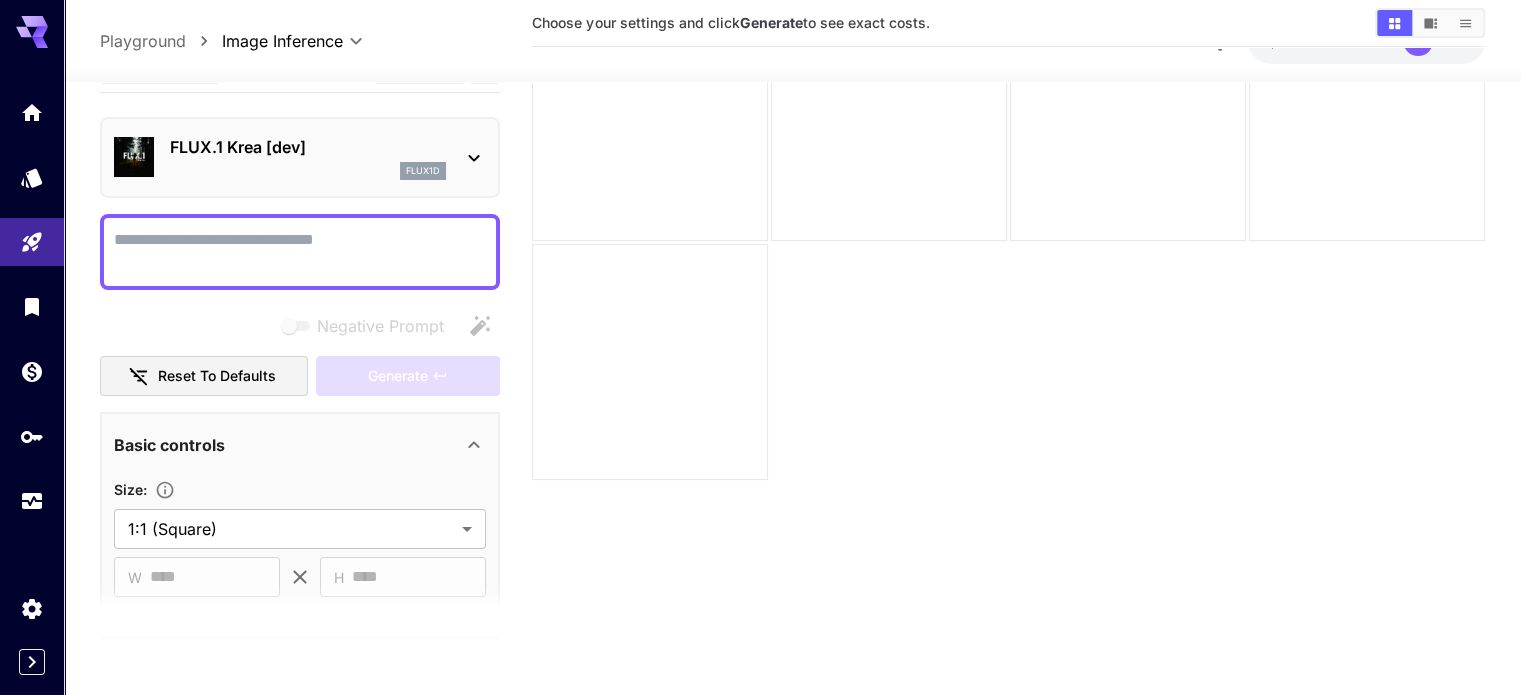 scroll, scrollTop: 158, scrollLeft: 0, axis: vertical 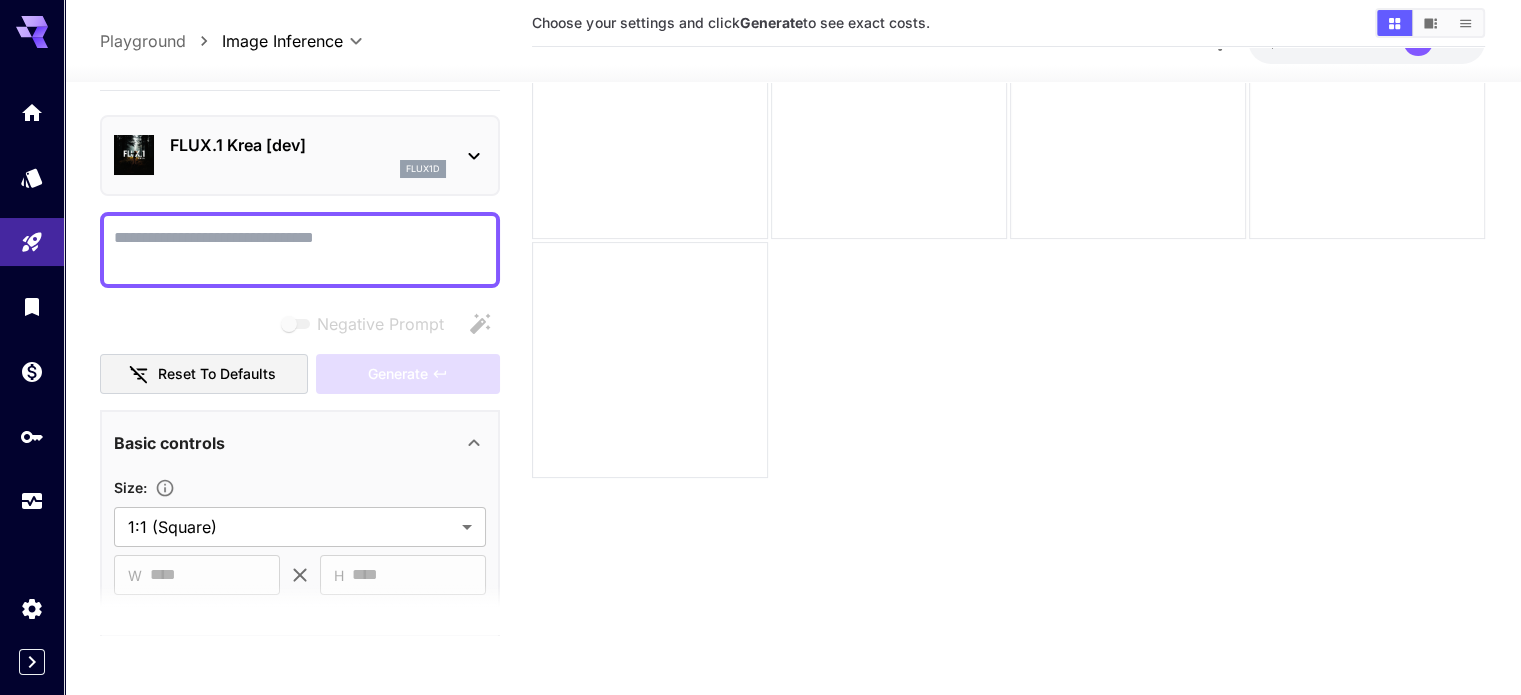 click on "FLUX.1 Krea [dev]" at bounding box center [308, 145] 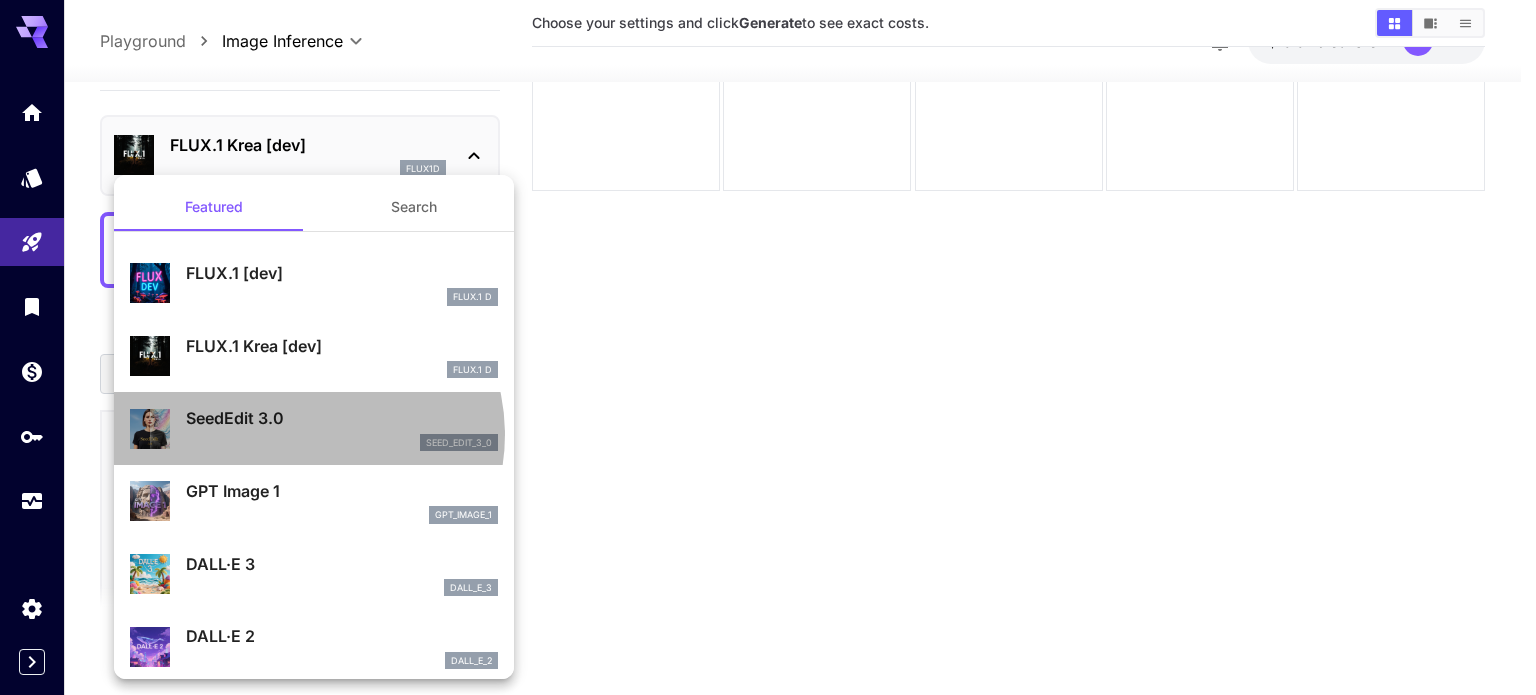 click on "seed_edit_3_0" at bounding box center (342, 443) 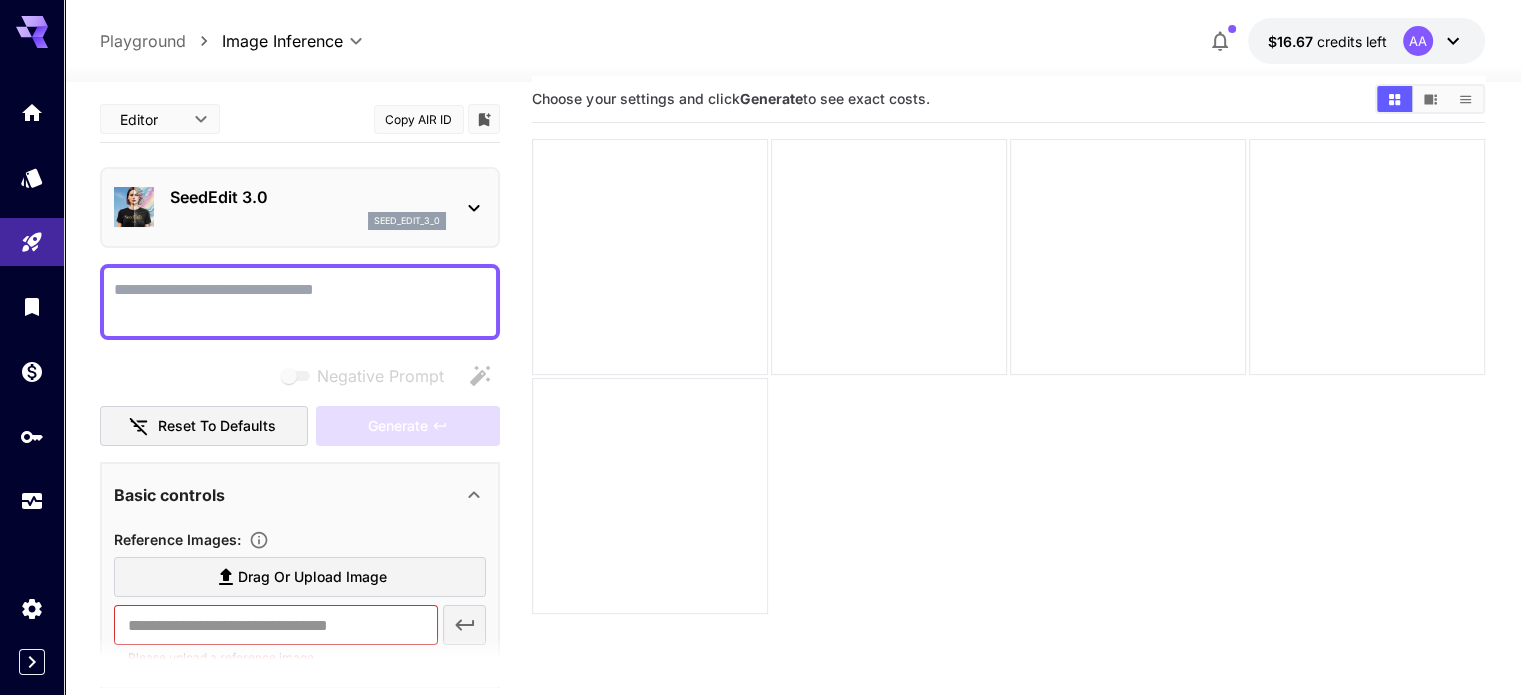 scroll, scrollTop: 0, scrollLeft: 0, axis: both 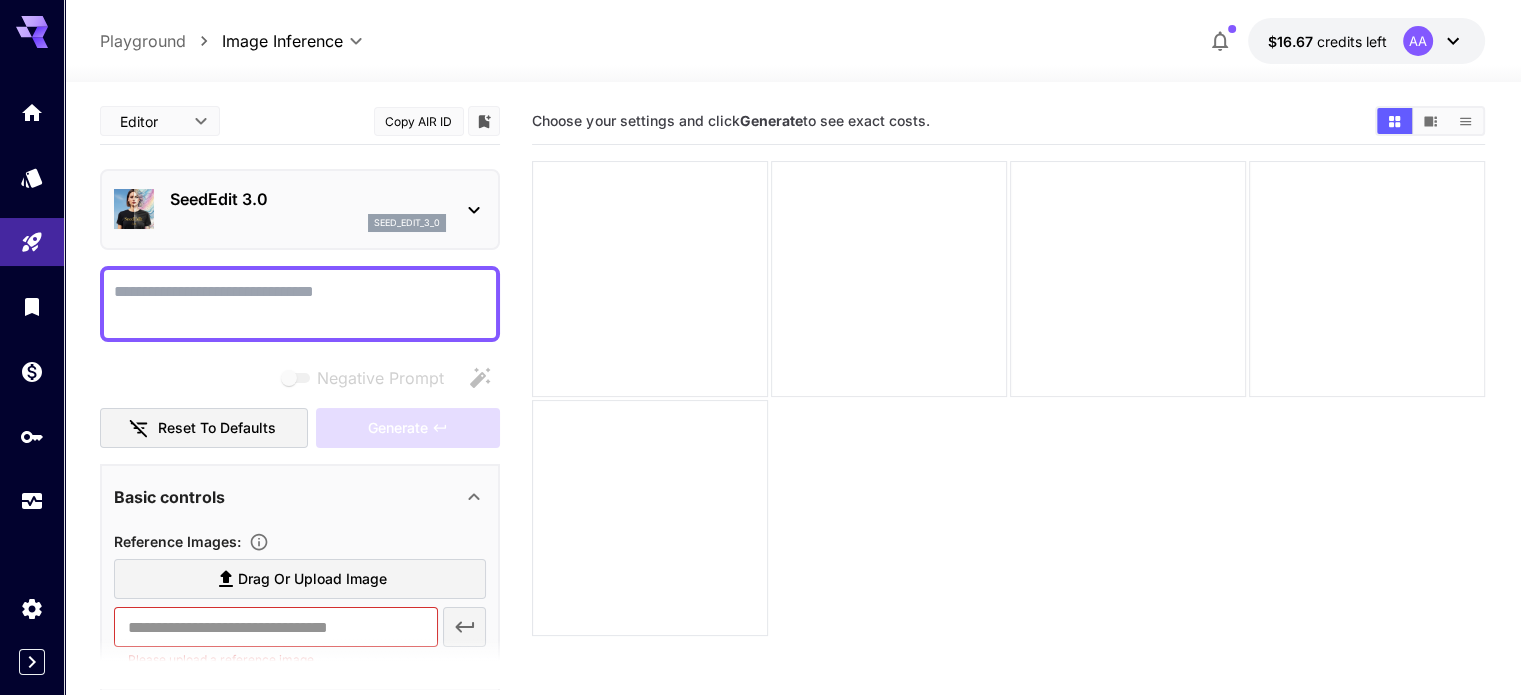 click on "Negative Prompt" at bounding box center [300, 304] 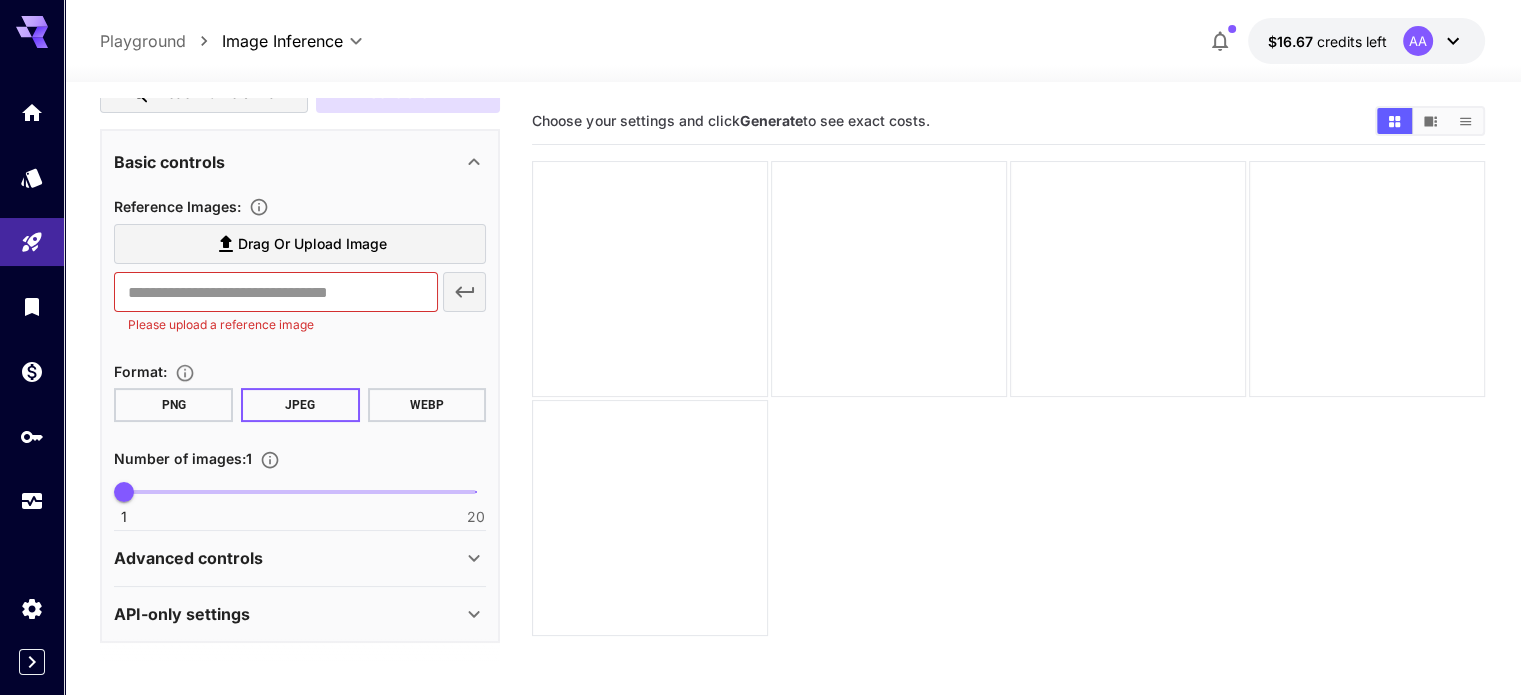 scroll, scrollTop: 0, scrollLeft: 0, axis: both 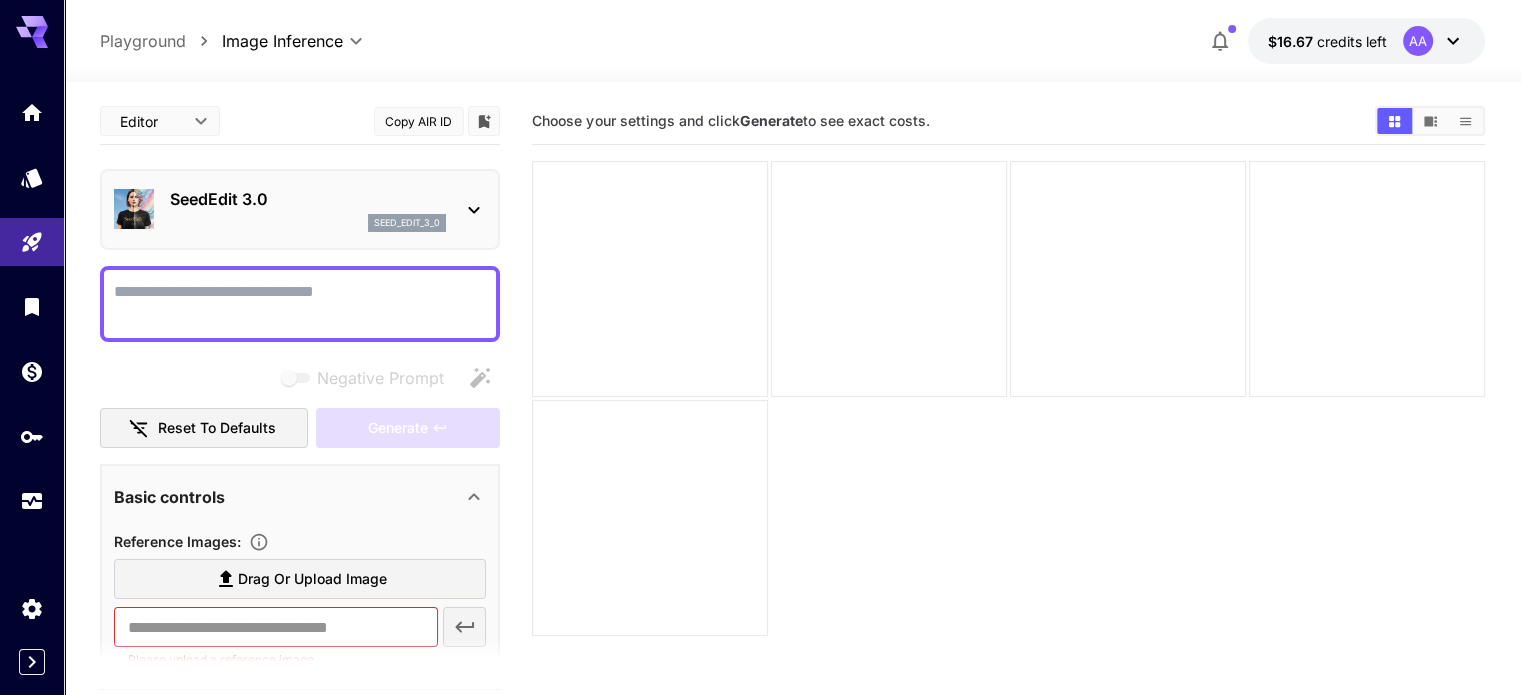 click on "SeedEdit 3.0" at bounding box center (308, 199) 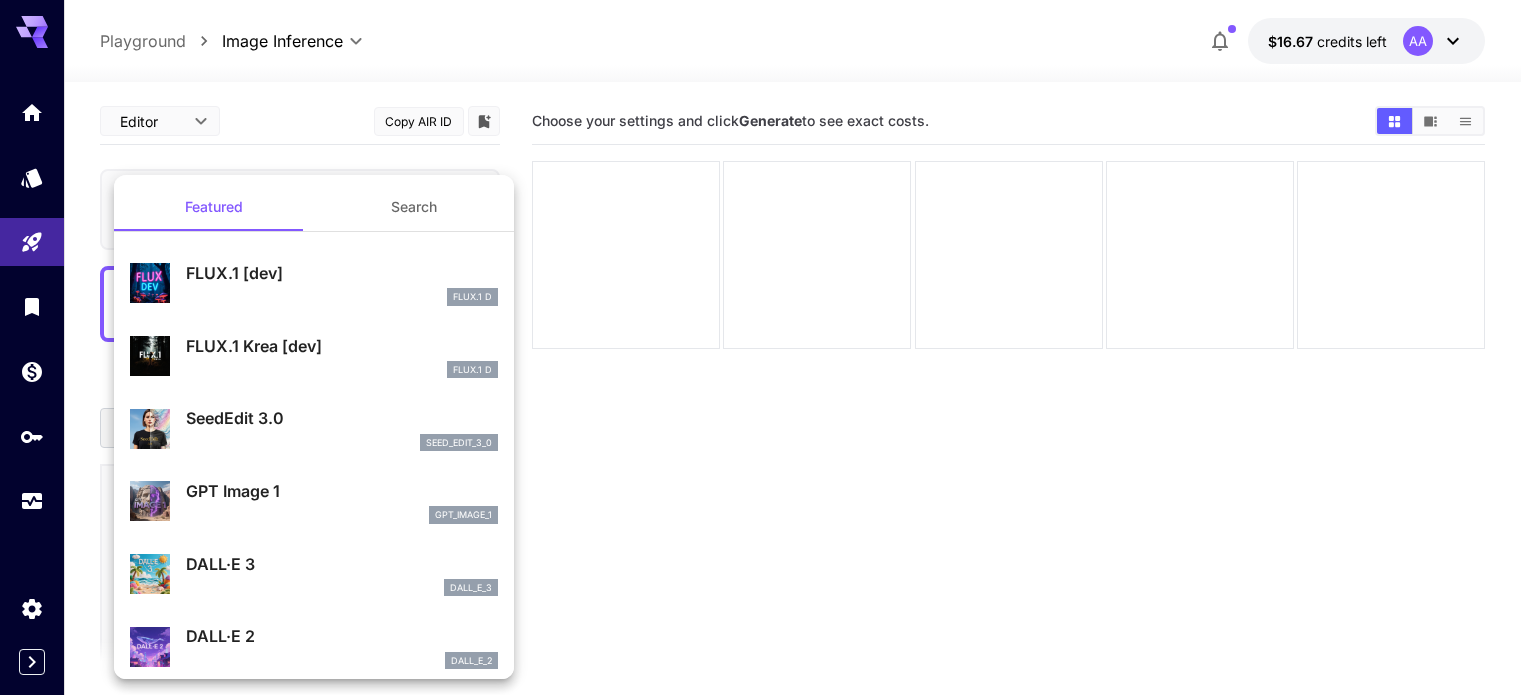 click on "GPT Image 1 gpt_image_1" at bounding box center [342, 501] 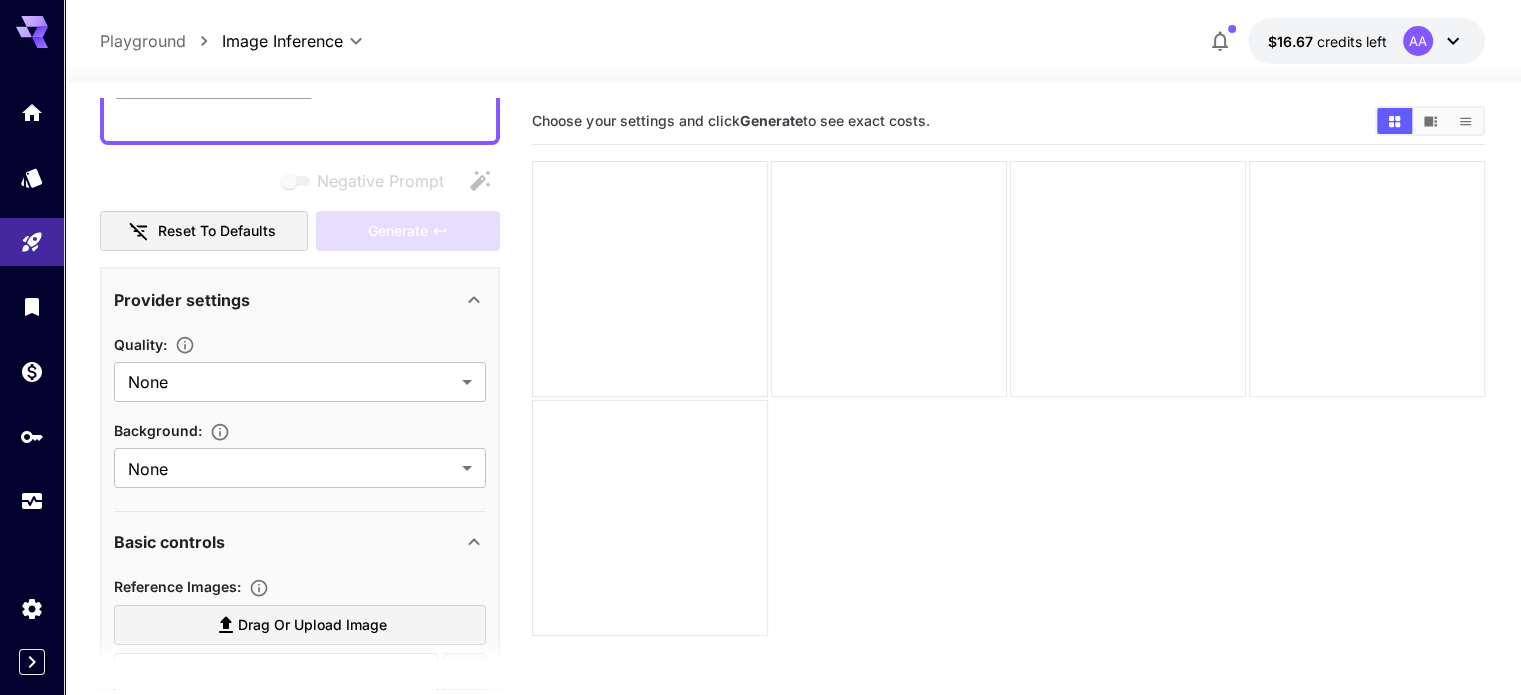 scroll, scrollTop: 200, scrollLeft: 0, axis: vertical 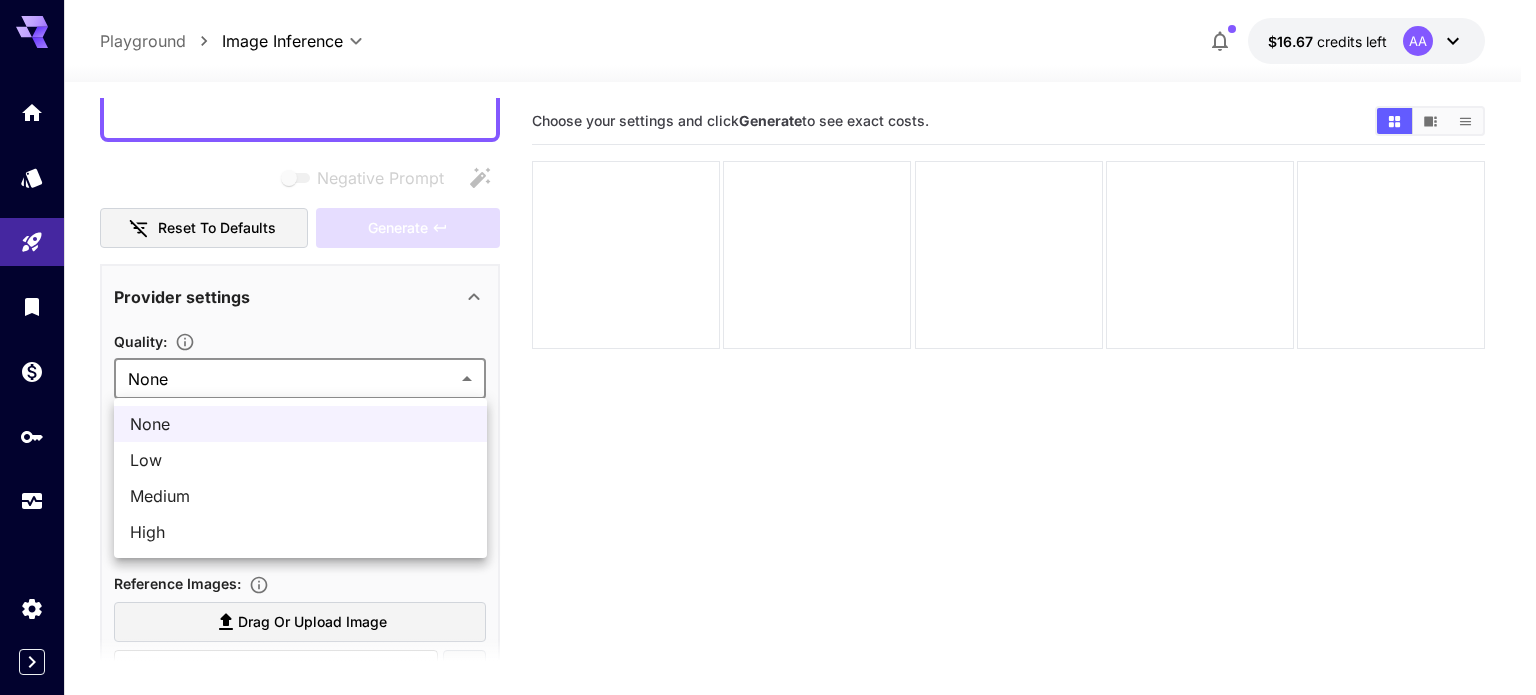 click on "**********" at bounding box center (768, 426) 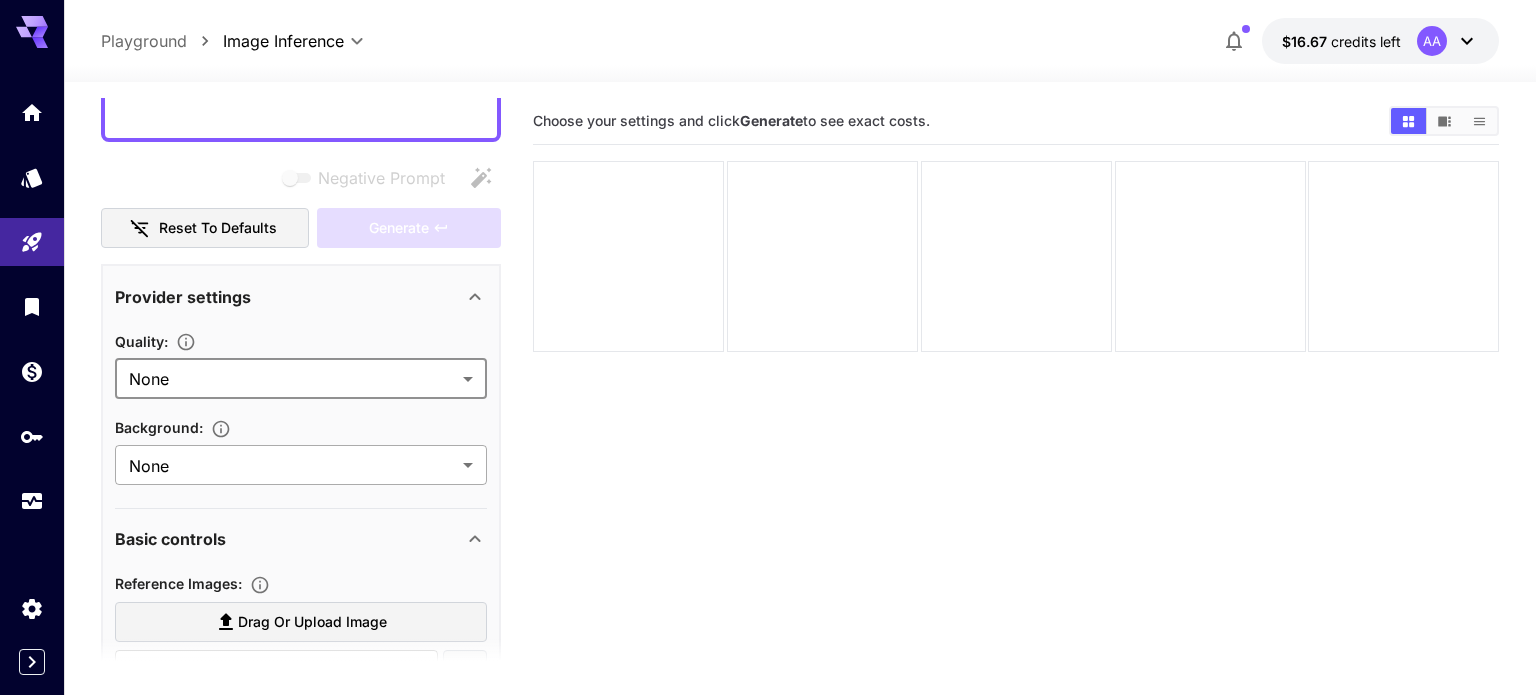 click on "**********" at bounding box center (768, 426) 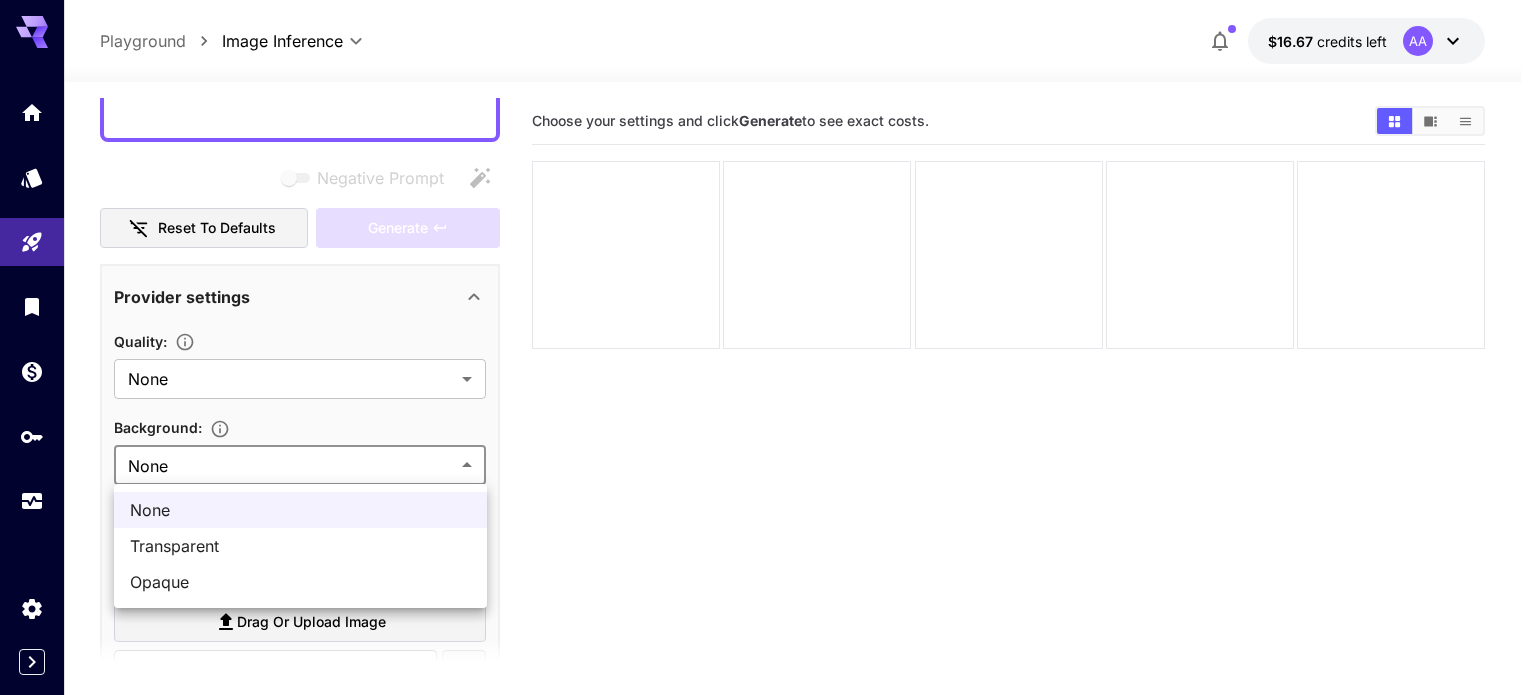 click at bounding box center [768, 347] 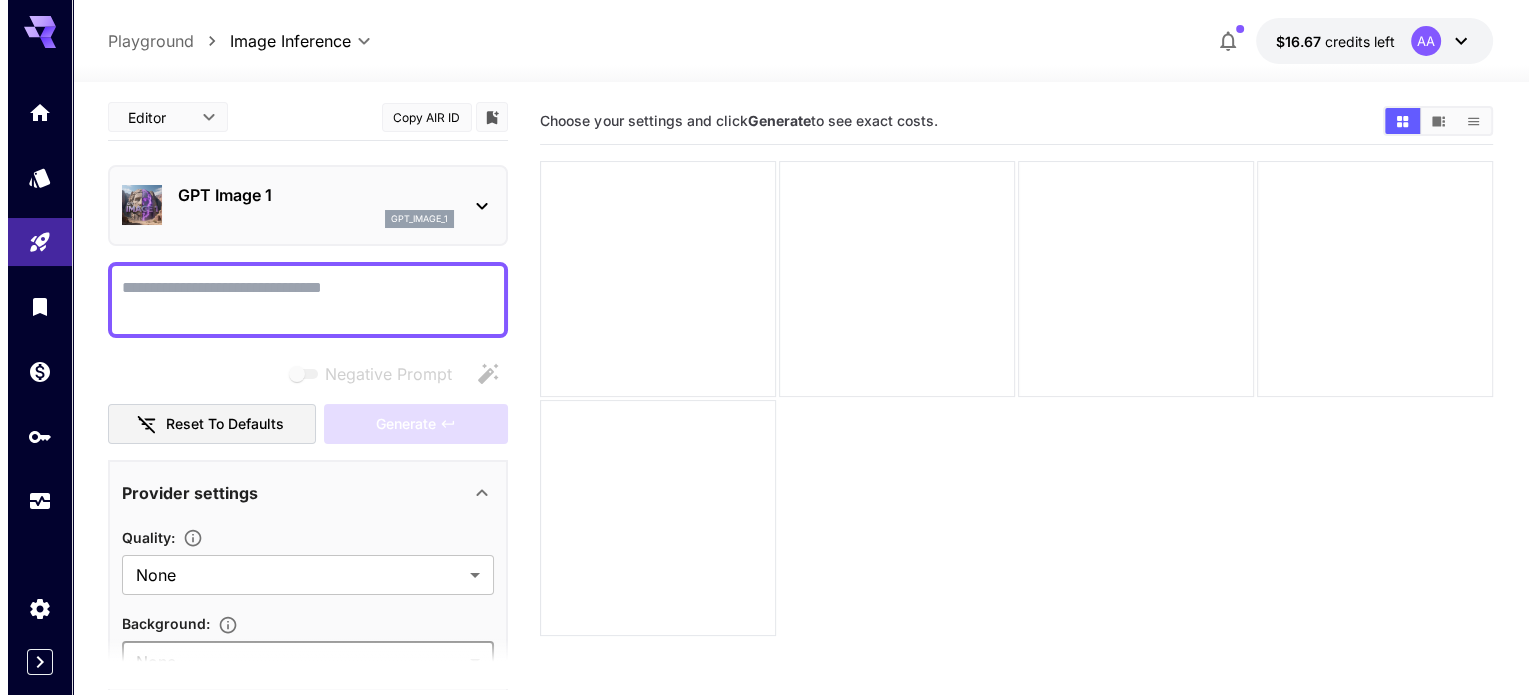 scroll, scrollTop: 0, scrollLeft: 0, axis: both 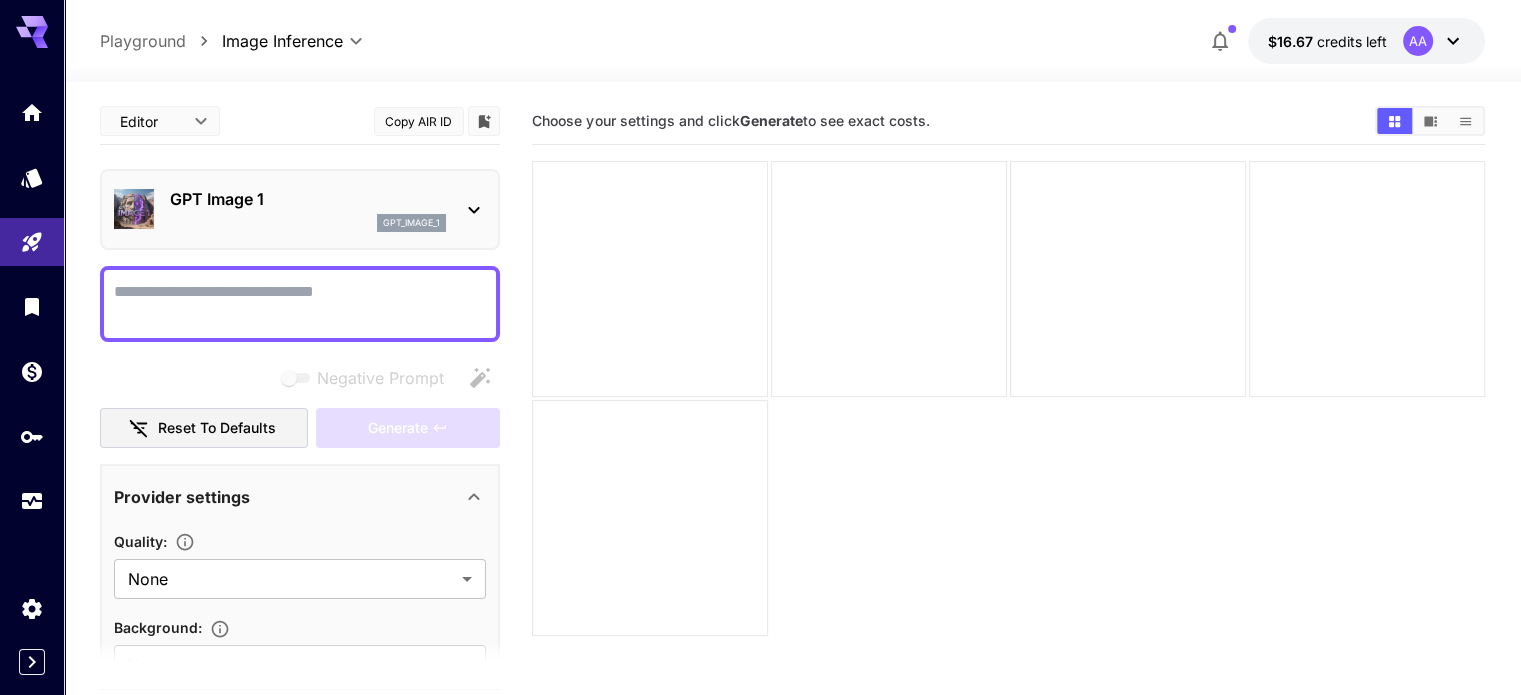 click on "GPT Image 1" at bounding box center [308, 199] 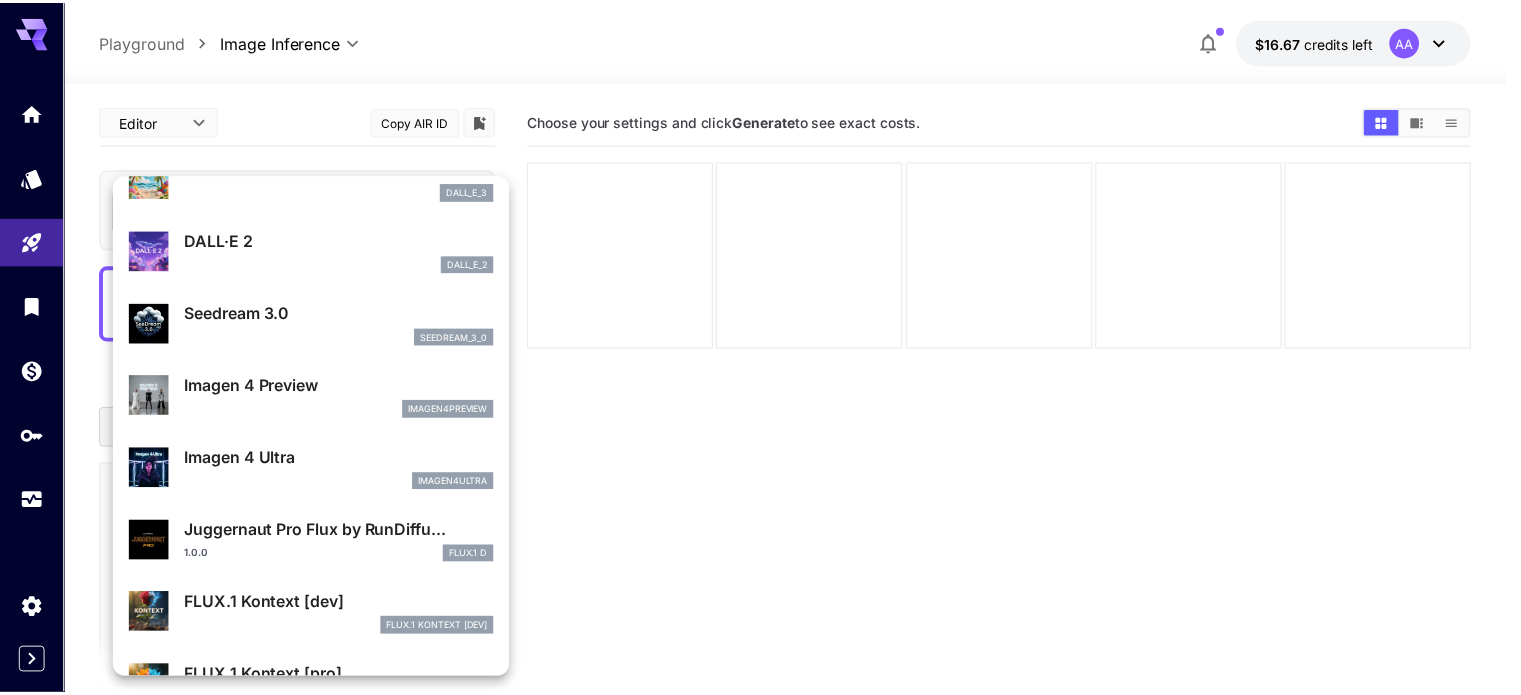 scroll, scrollTop: 400, scrollLeft: 0, axis: vertical 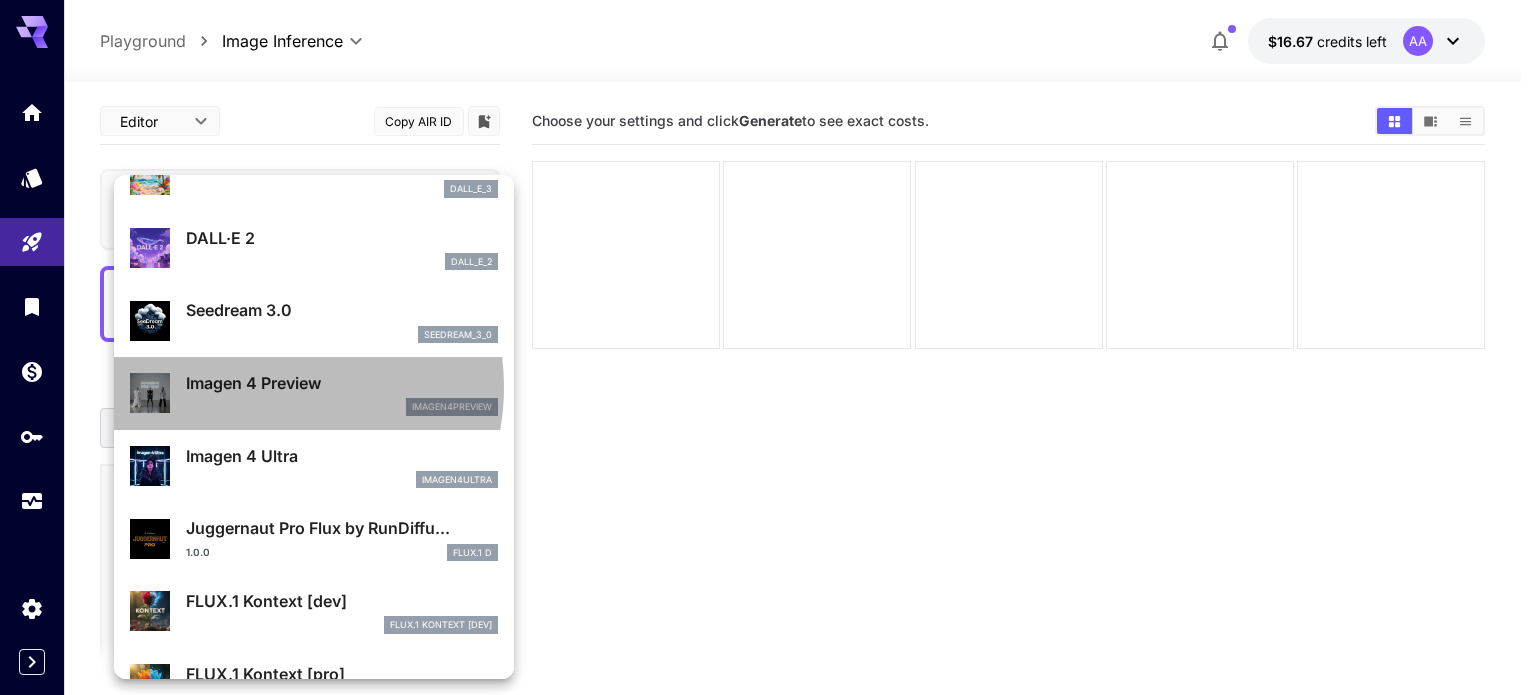 click on "Imagen 4 Preview" at bounding box center [342, 383] 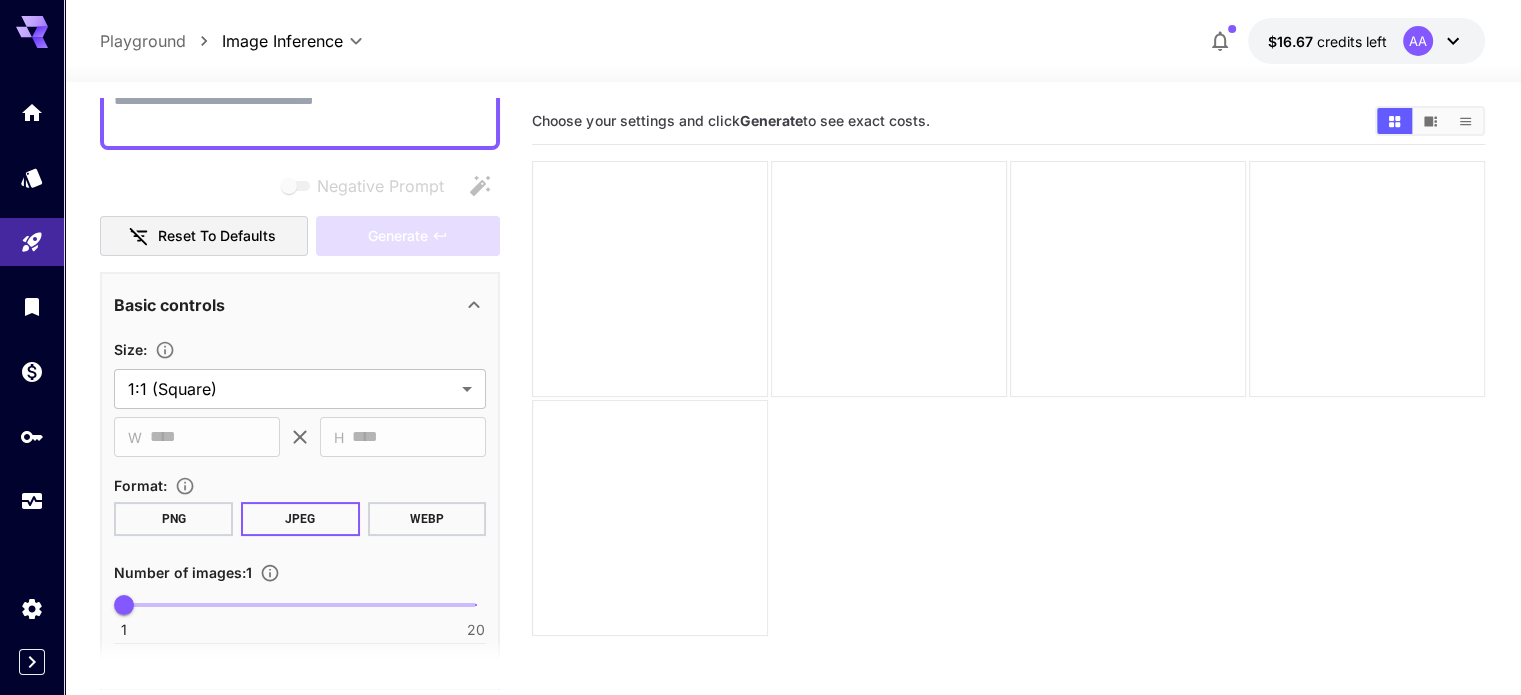 scroll, scrollTop: 200, scrollLeft: 0, axis: vertical 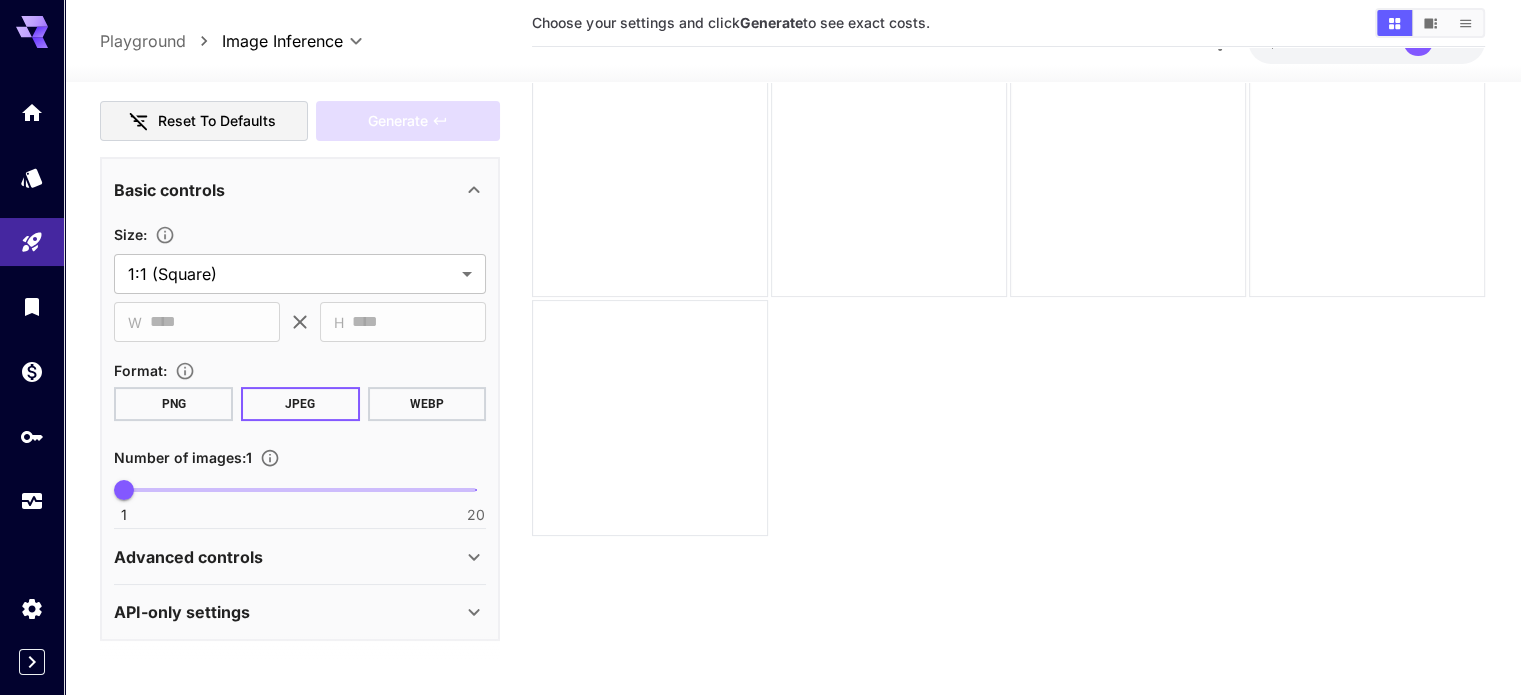 click on "PNG" at bounding box center [173, 404] 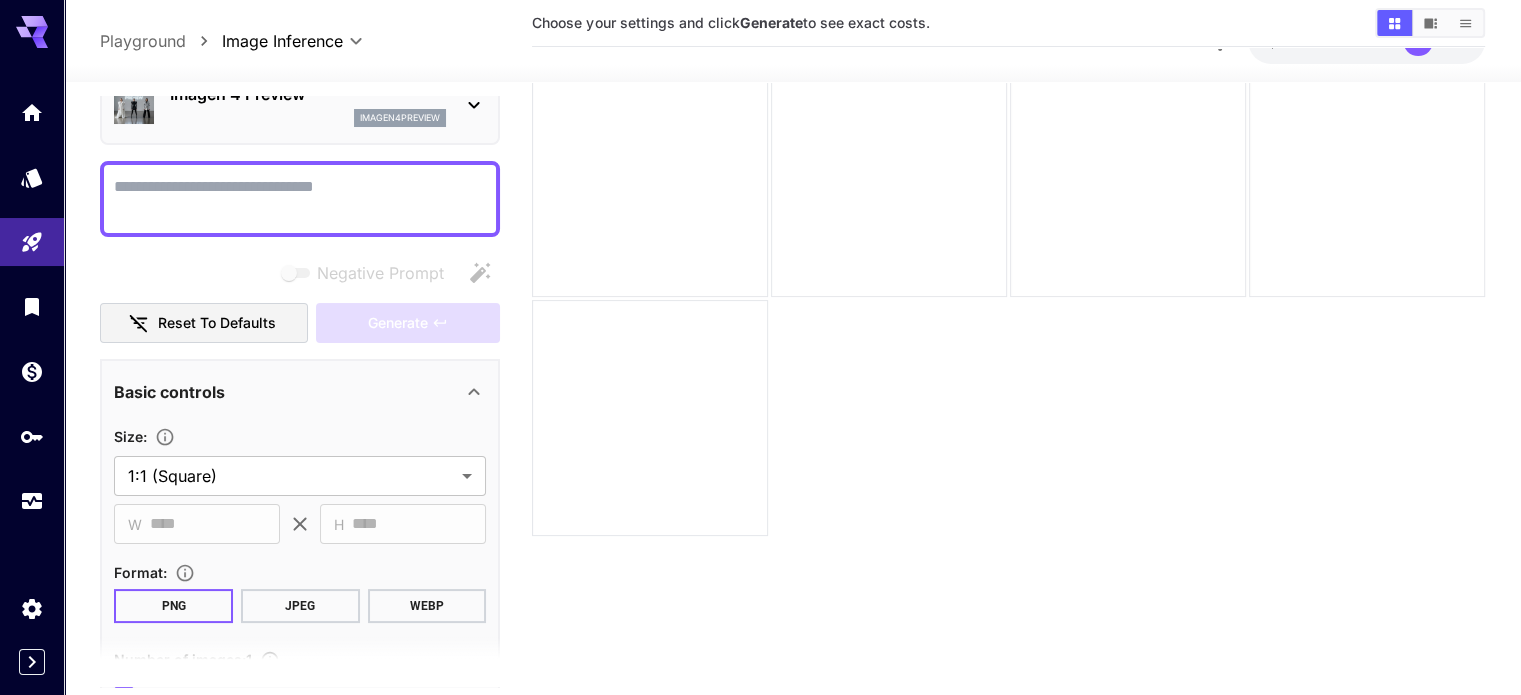 scroll, scrollTop: 105, scrollLeft: 0, axis: vertical 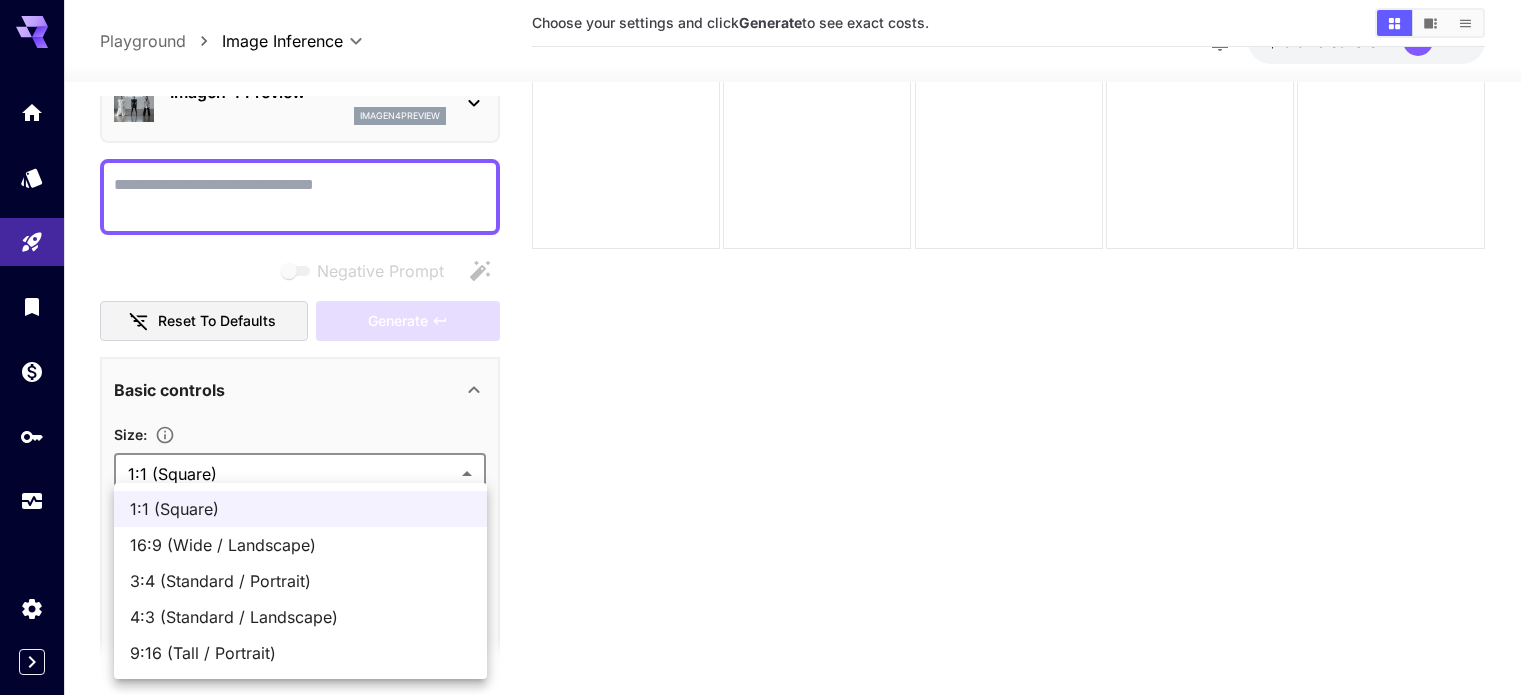 click on "**********" at bounding box center (768, 326) 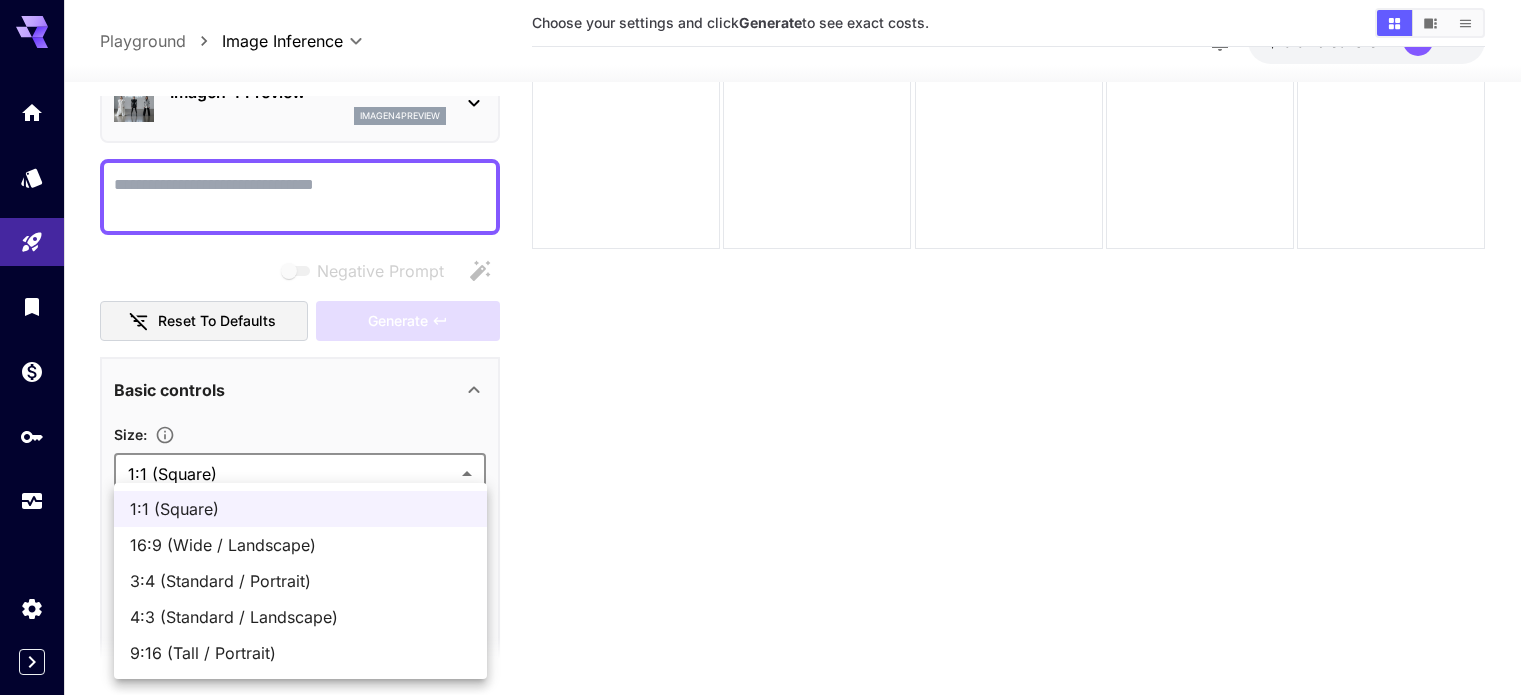 click at bounding box center (768, 347) 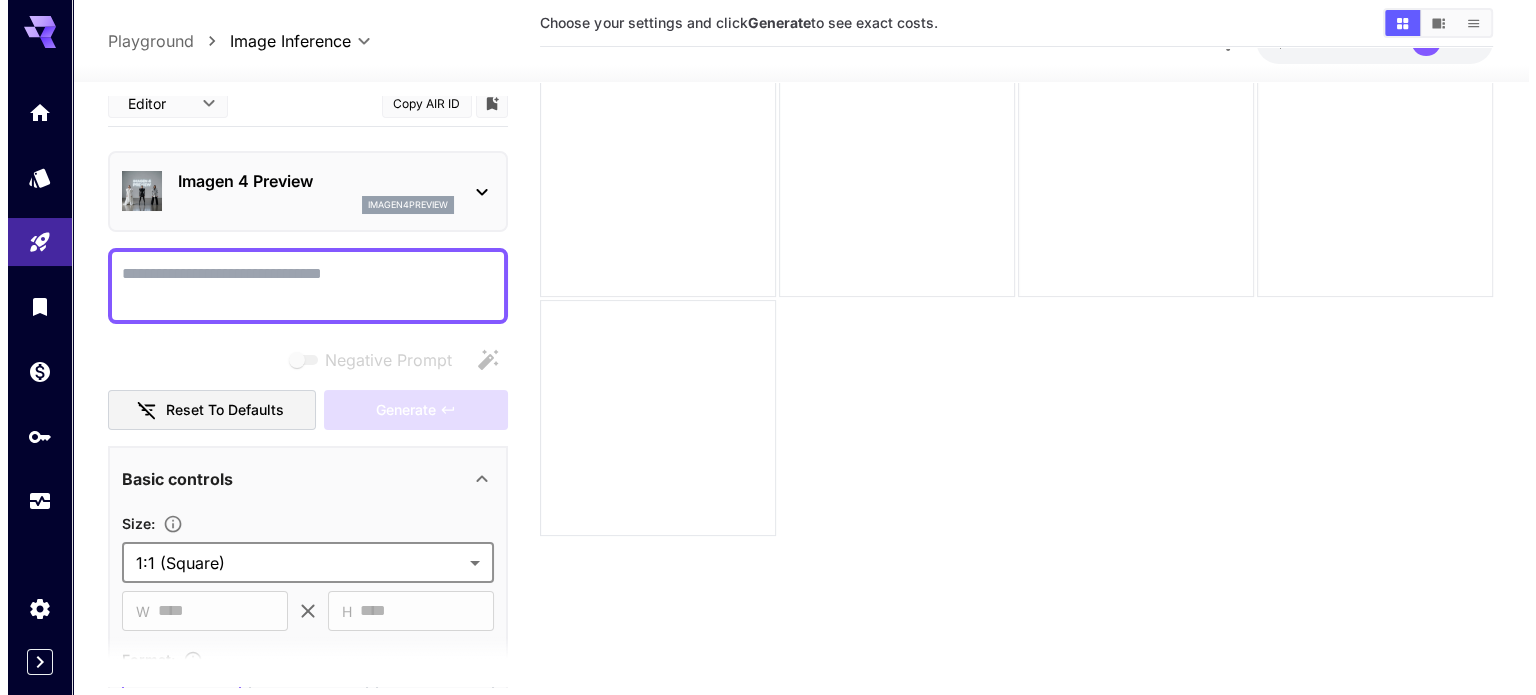 scroll, scrollTop: 0, scrollLeft: 0, axis: both 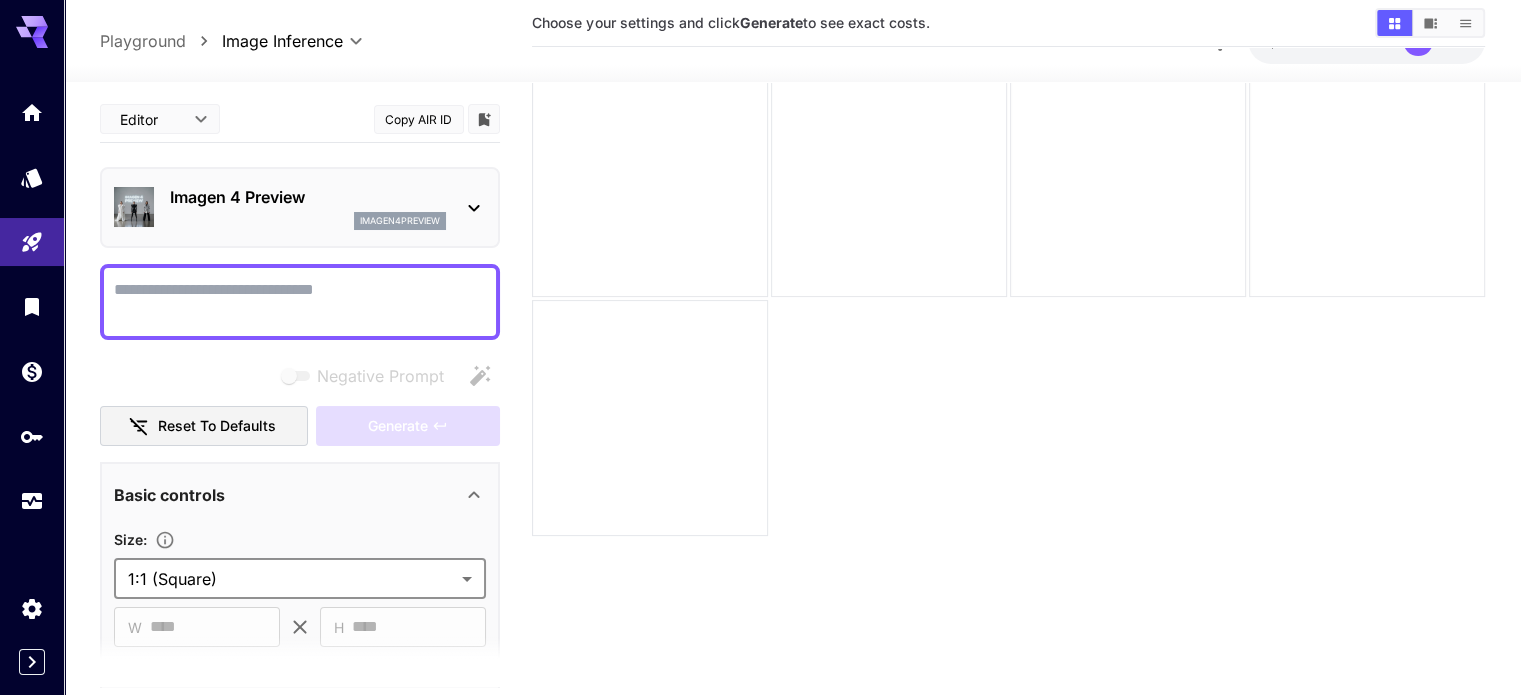 click on "Playground" at bounding box center (143, 41) 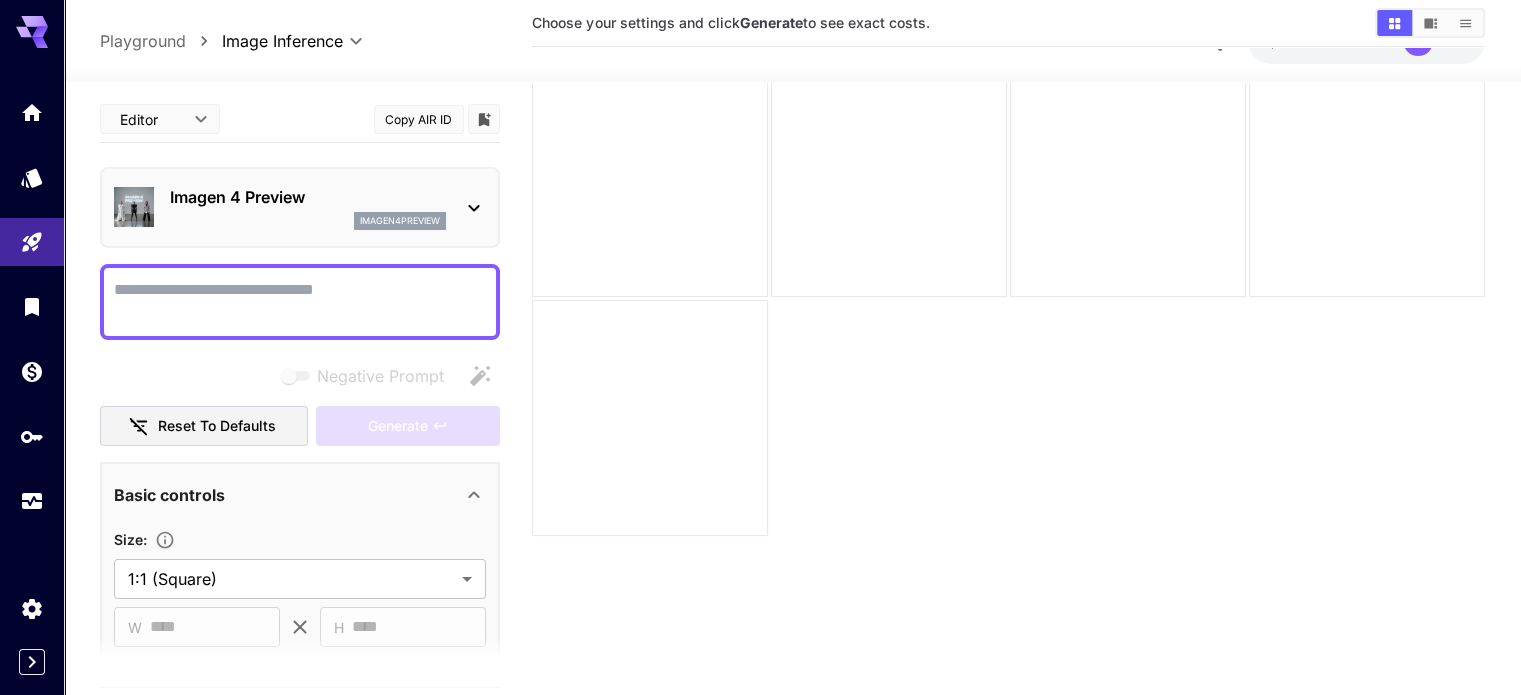 click on "Playground" at bounding box center [143, 41] 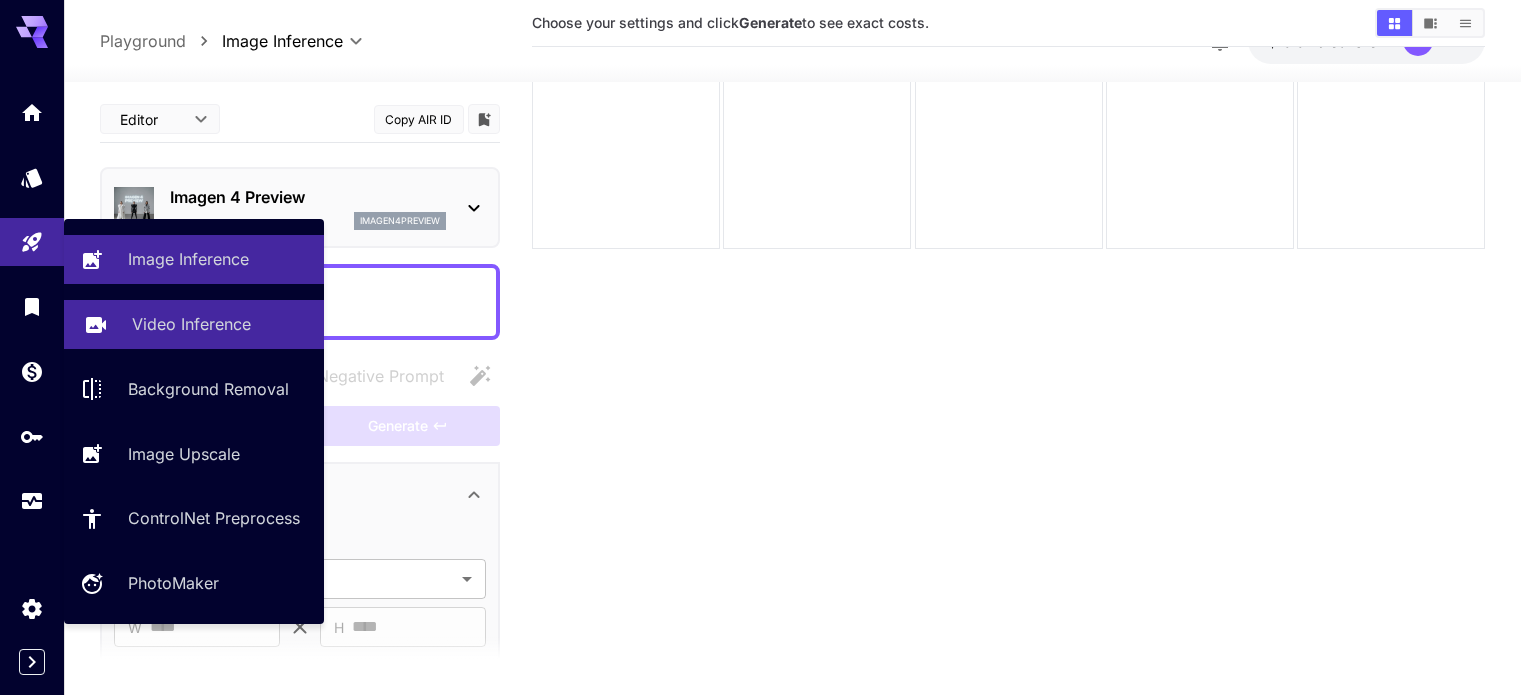 click on "Video Inference" at bounding box center [191, 324] 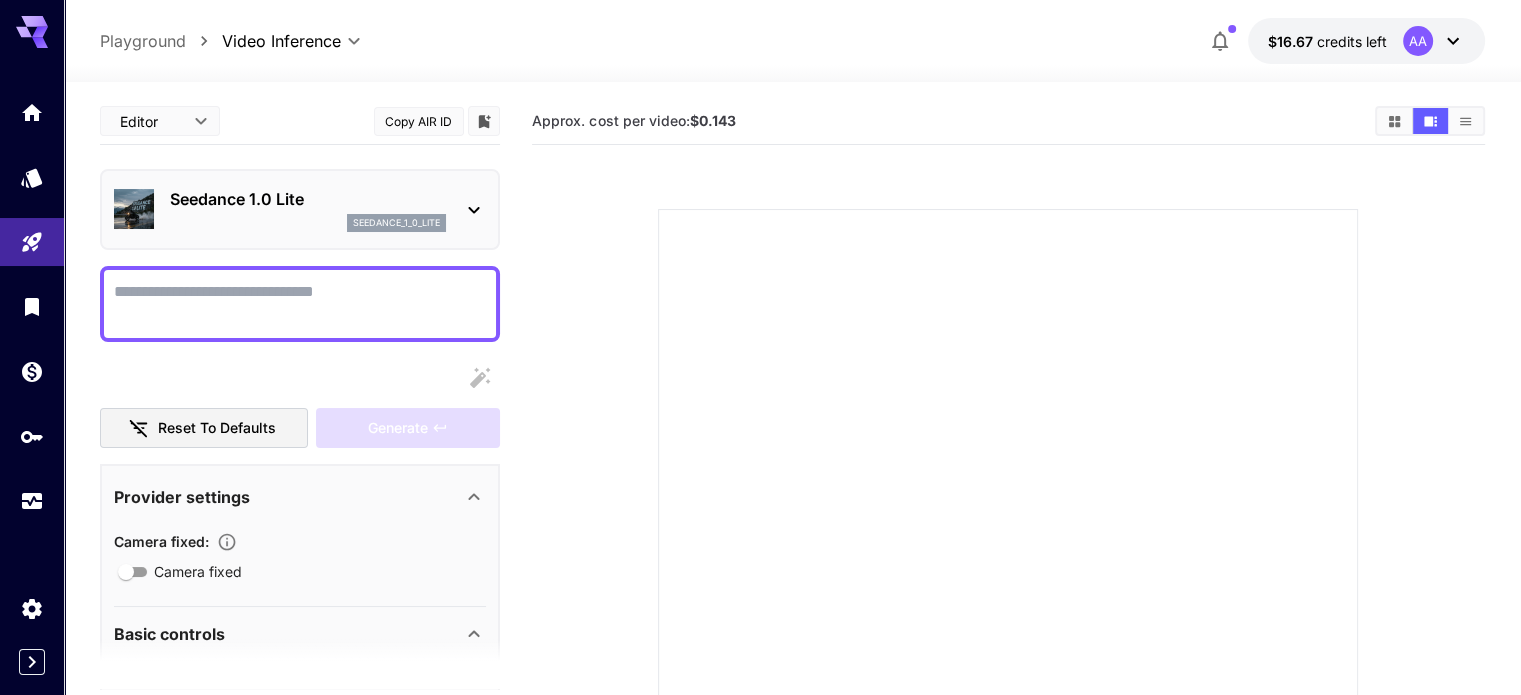 click on "Seedance 1.0 Lite" at bounding box center (308, 199) 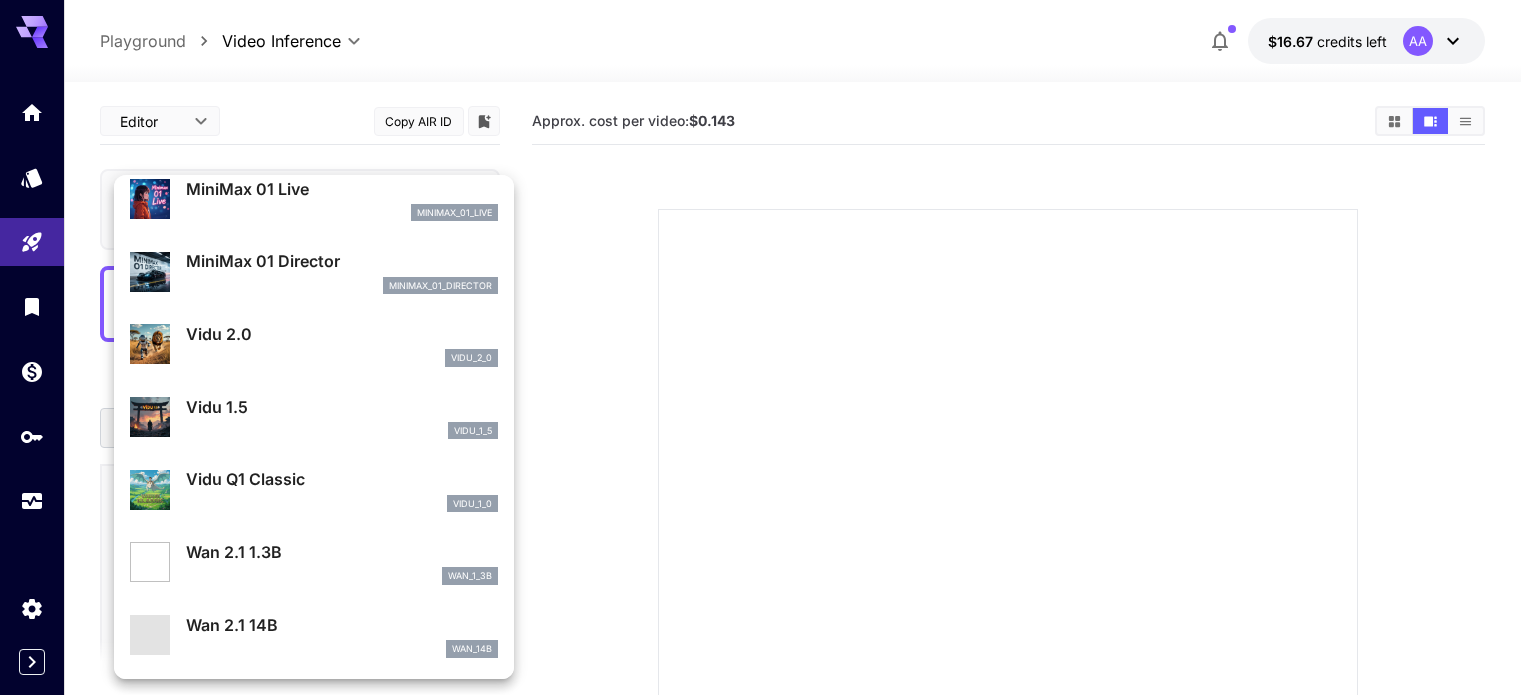 scroll, scrollTop: 1544, scrollLeft: 0, axis: vertical 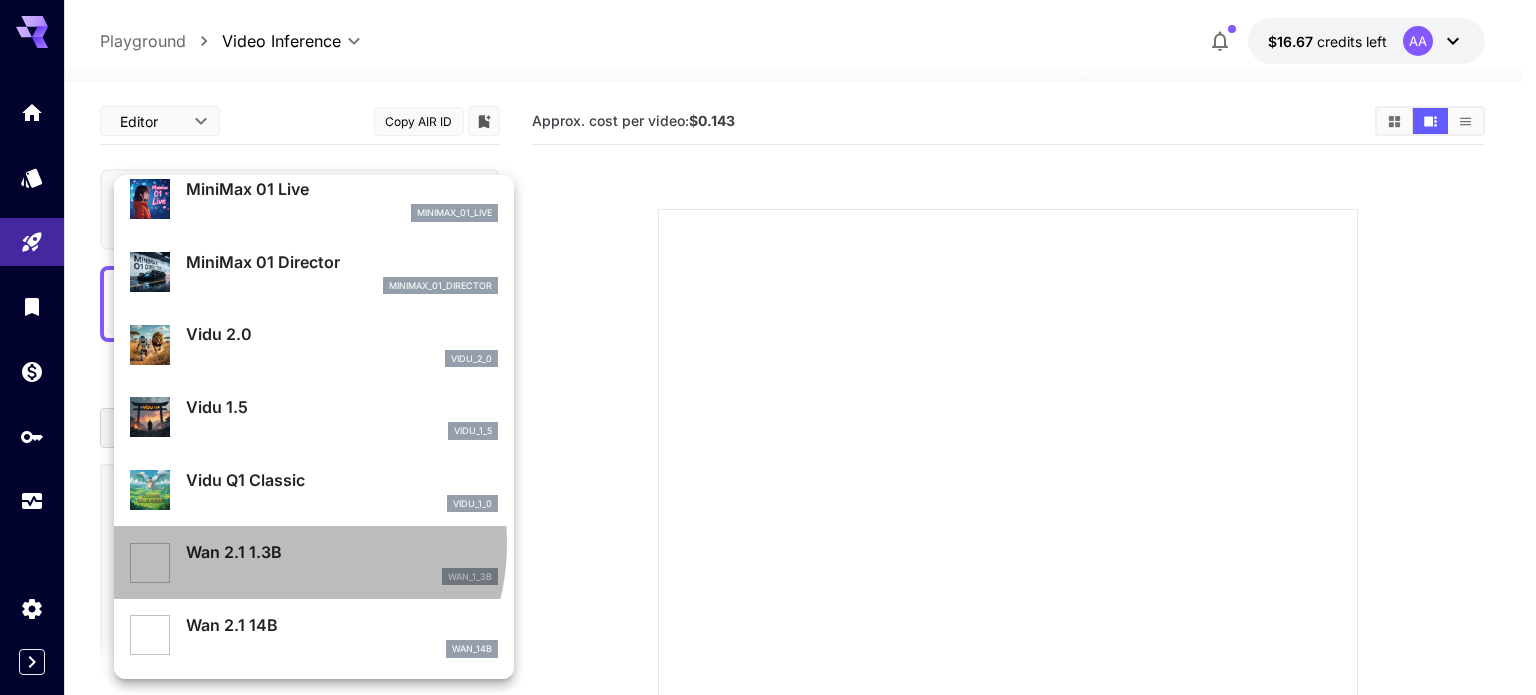 click on "Wan 2.1 1.3B" at bounding box center (342, 552) 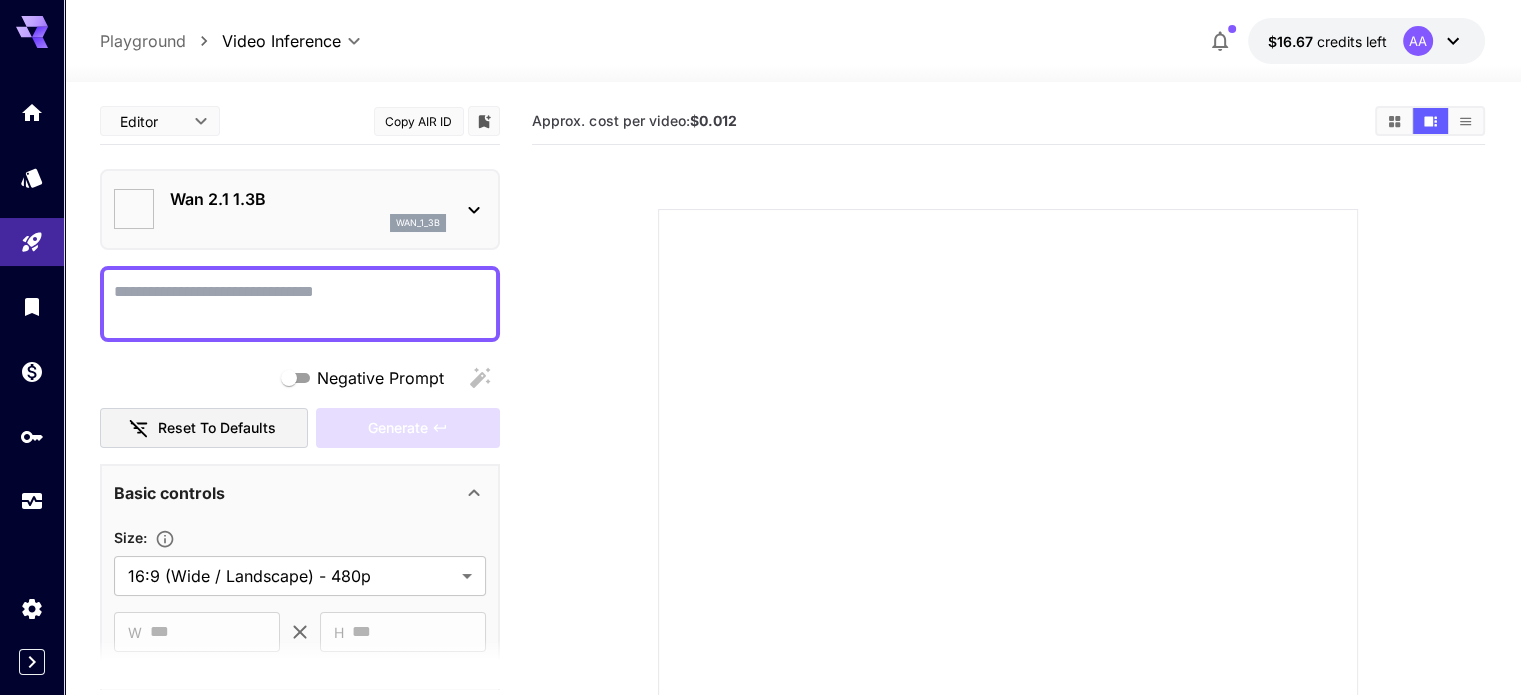 click on "Wan 2.1 1.3B" at bounding box center (308, 199) 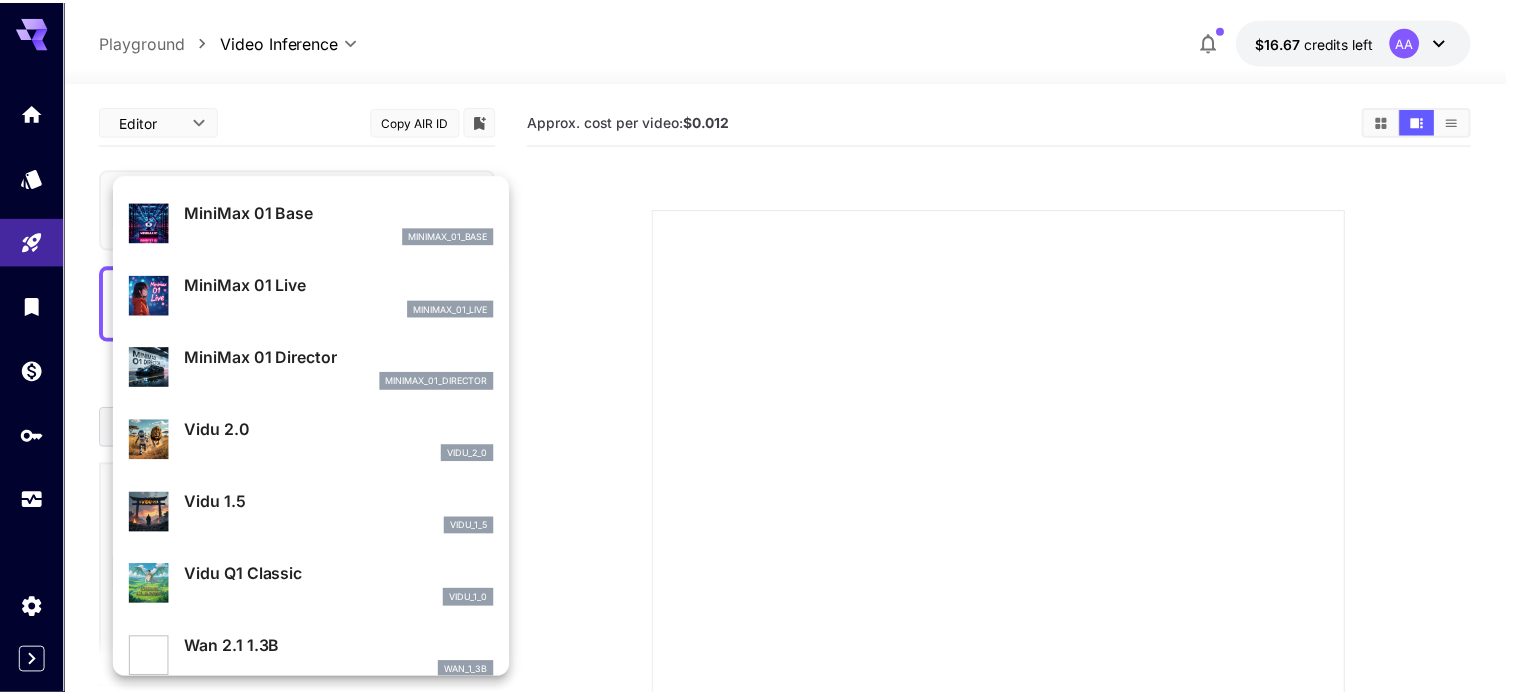 scroll, scrollTop: 1444, scrollLeft: 0, axis: vertical 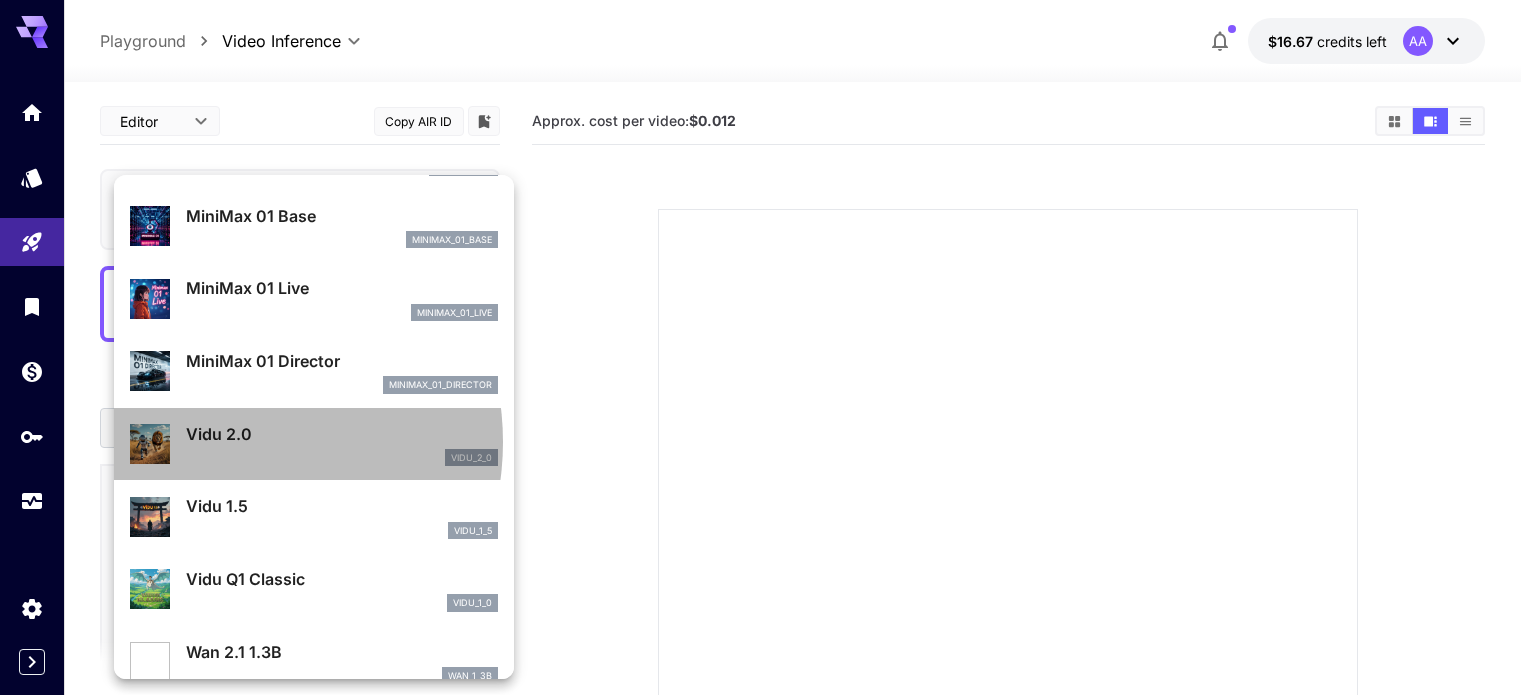 click on "Vidu 2.0" at bounding box center [342, 434] 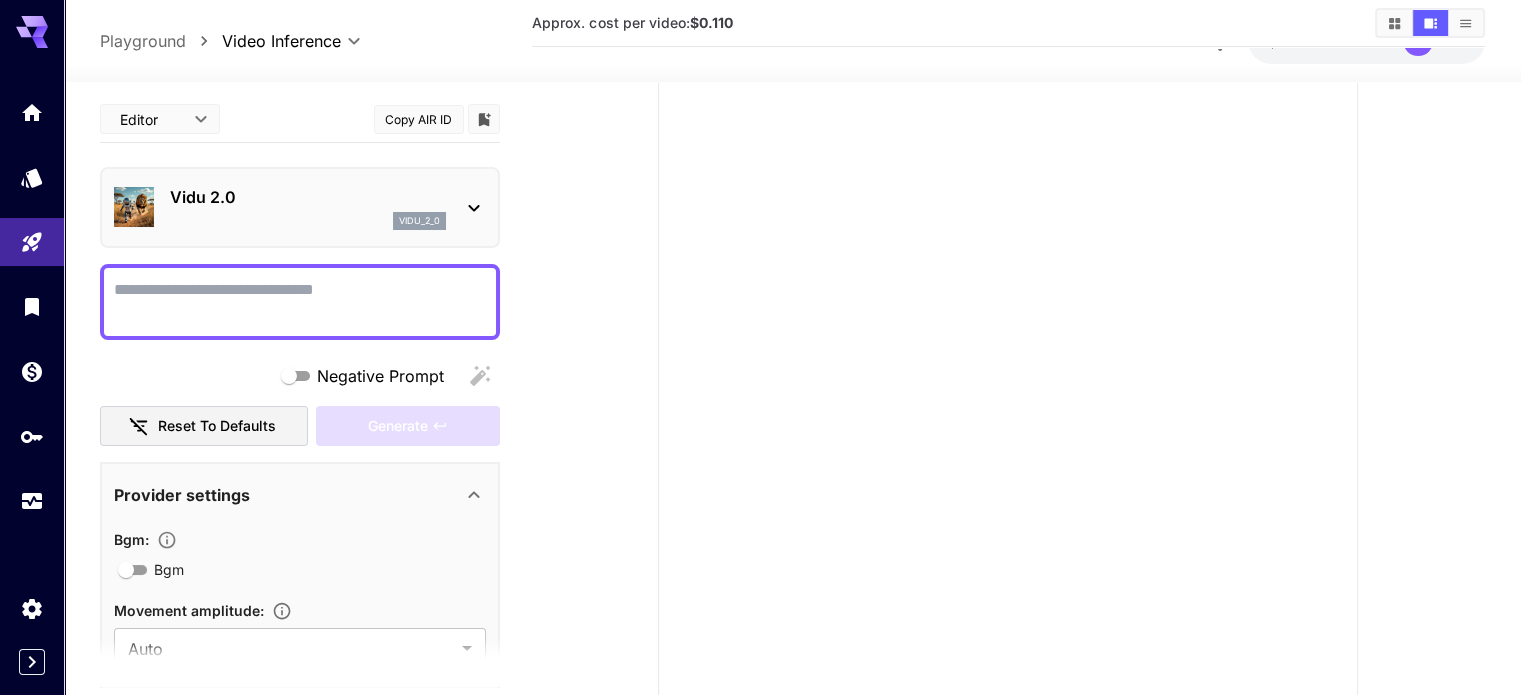 scroll, scrollTop: 200, scrollLeft: 0, axis: vertical 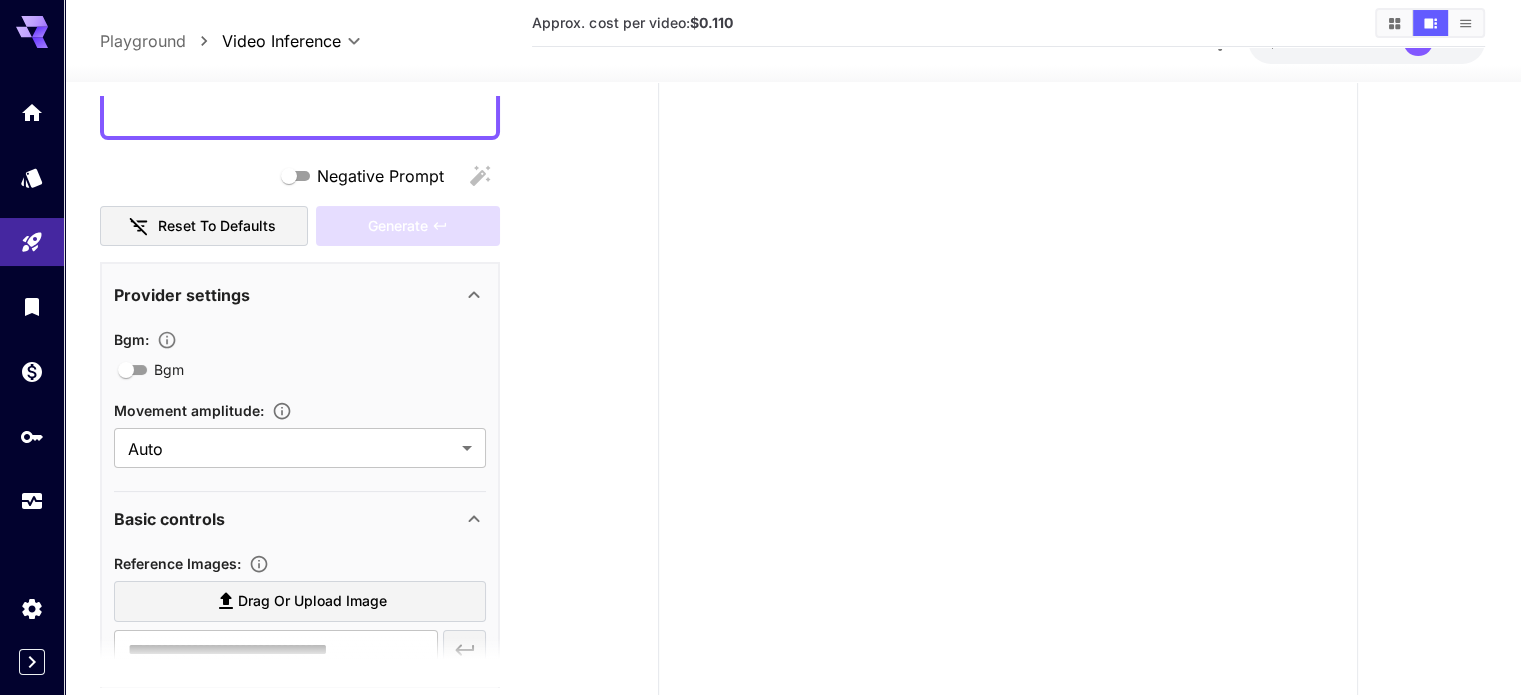 click 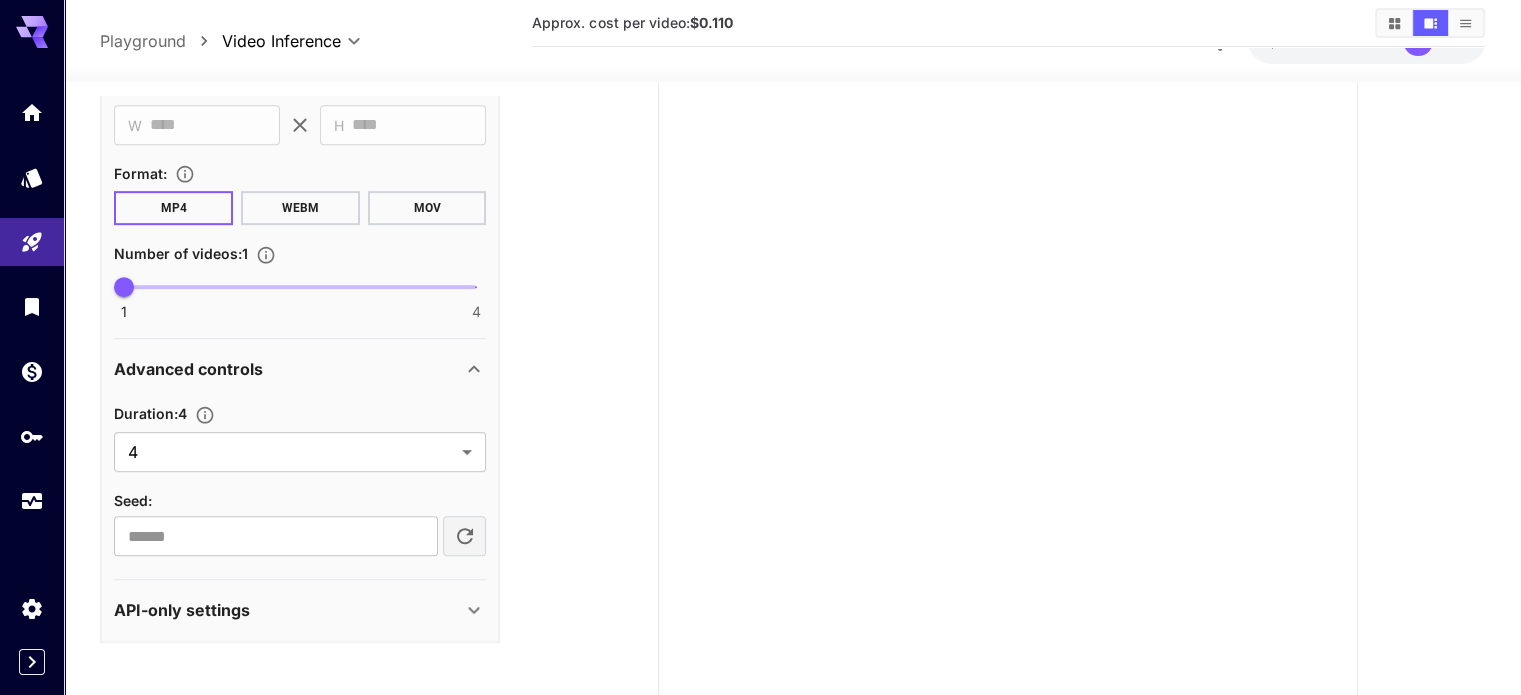 scroll, scrollTop: 1042, scrollLeft: 0, axis: vertical 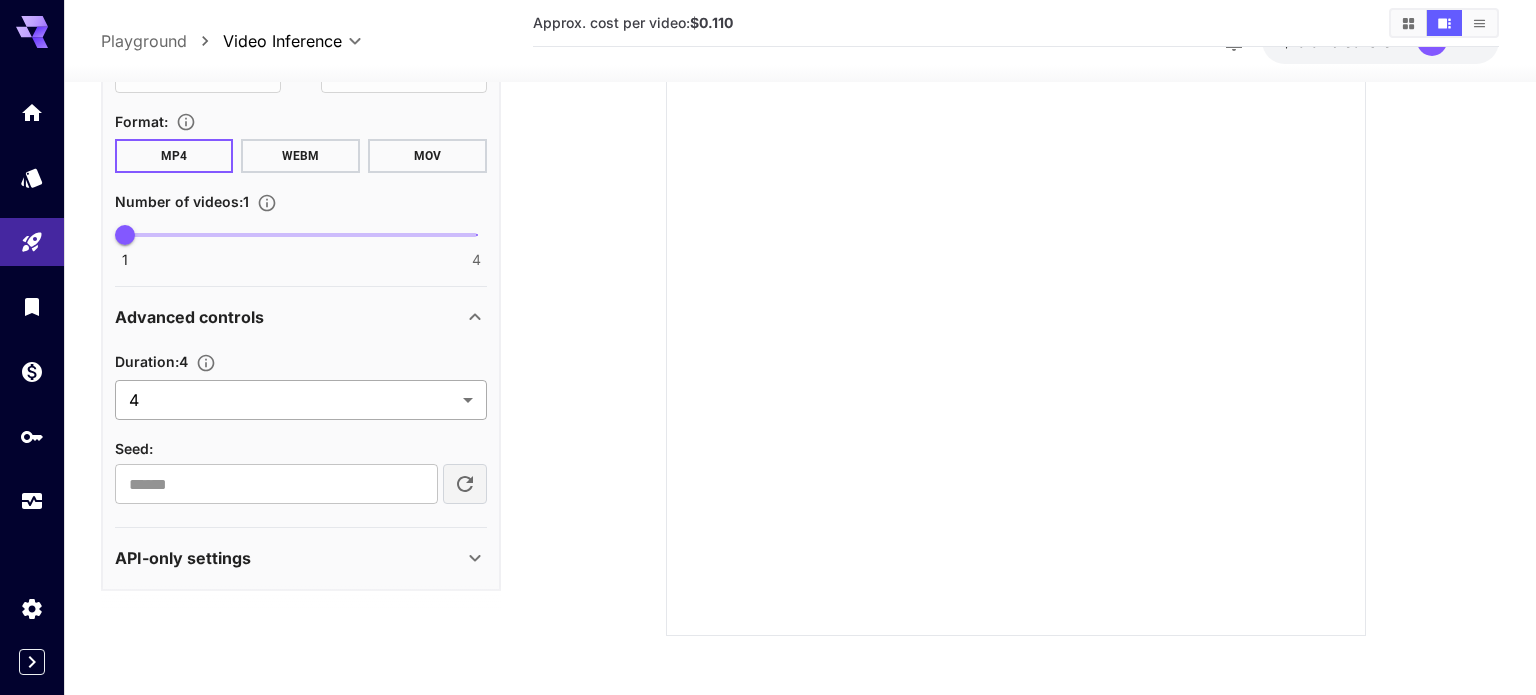 click on "**********" at bounding box center (768, 211) 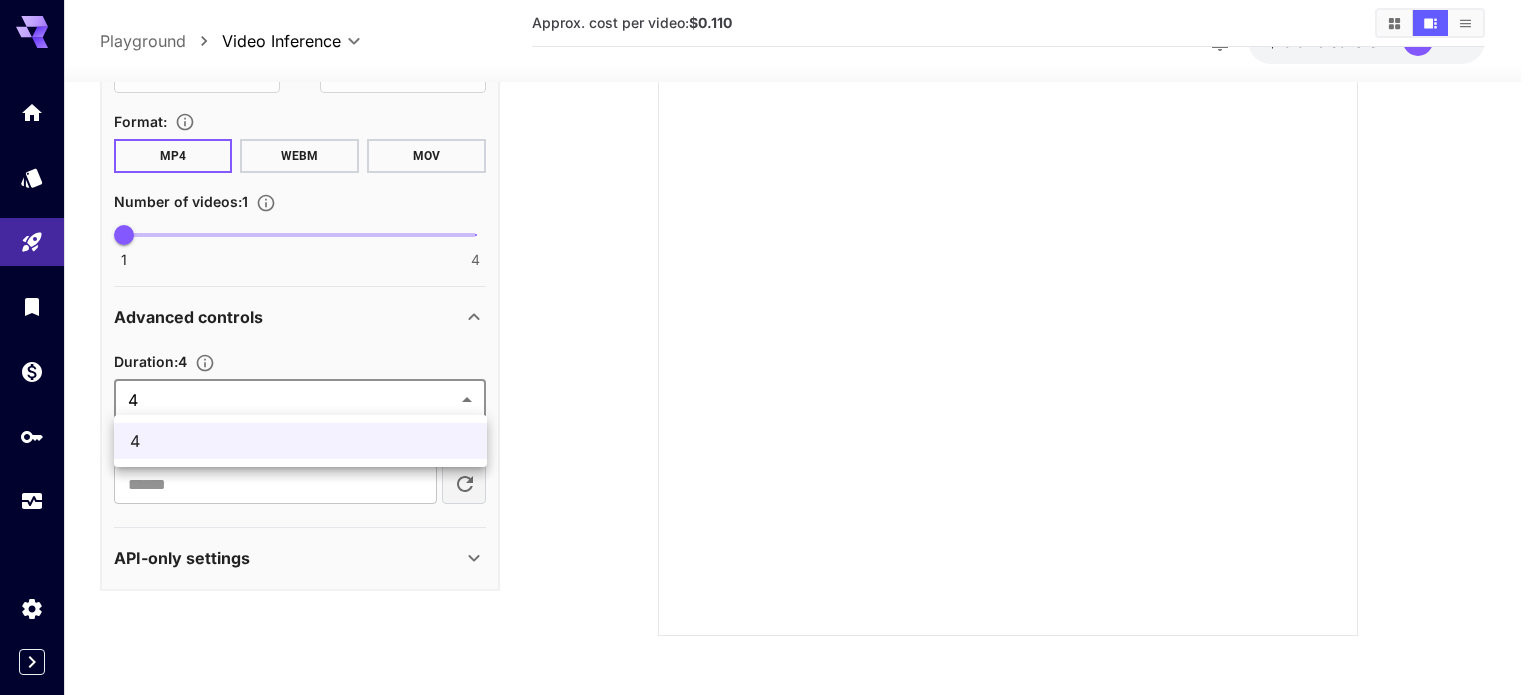 click at bounding box center [768, 347] 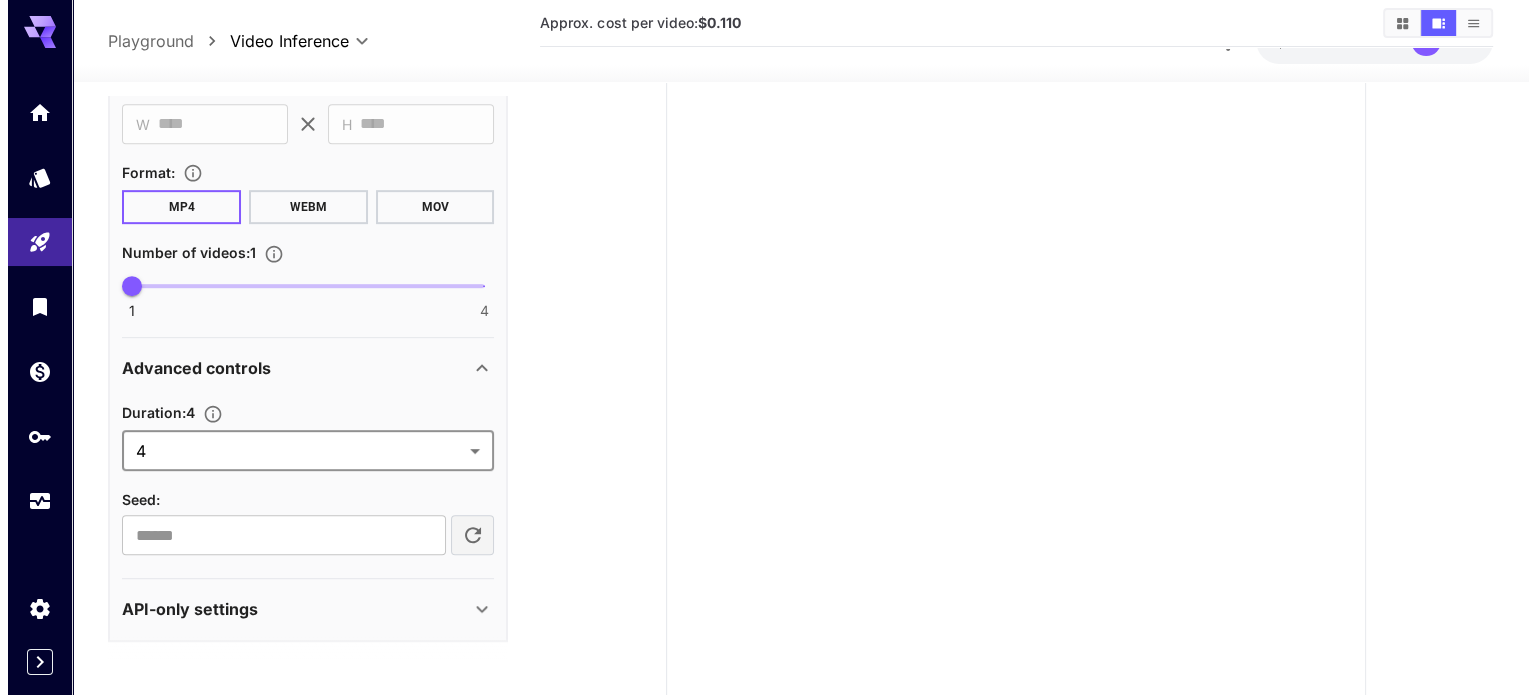 scroll, scrollTop: 0, scrollLeft: 0, axis: both 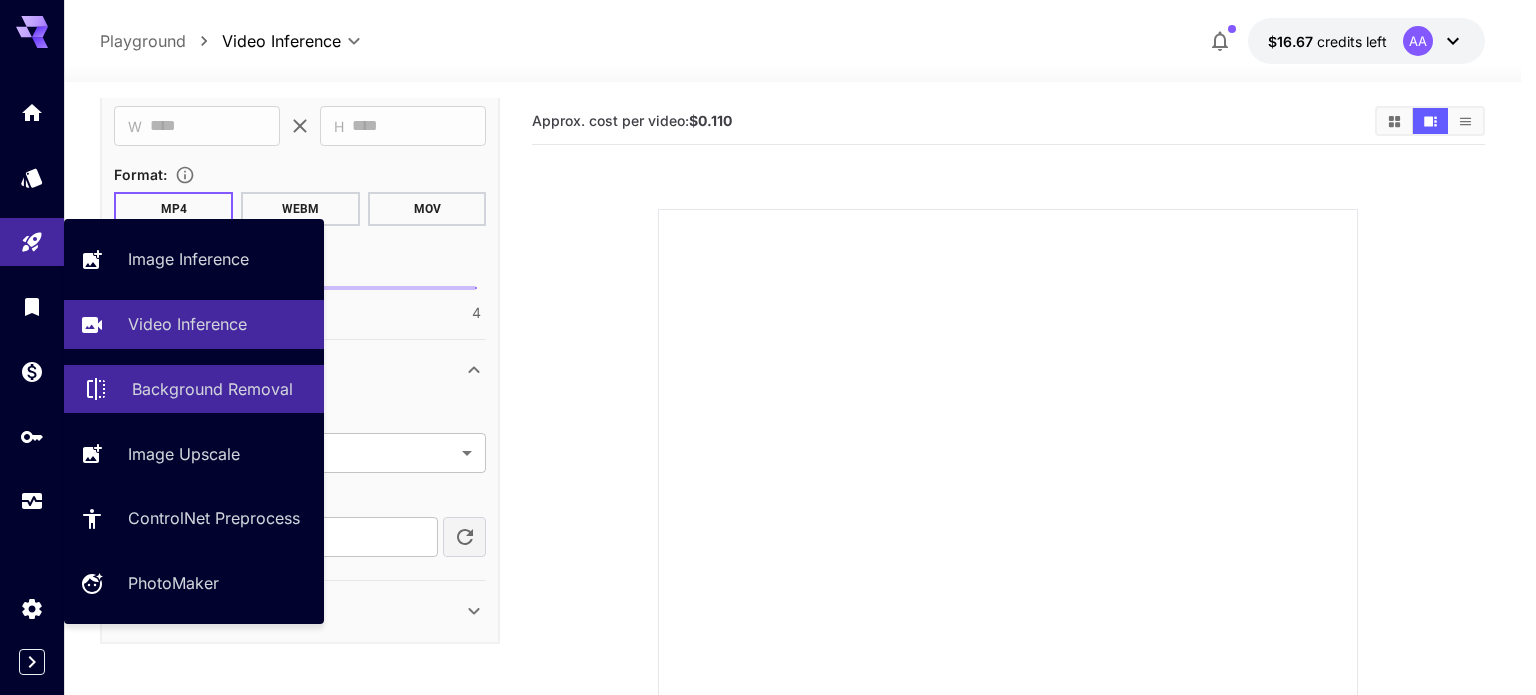 click on "Background Removal" at bounding box center (212, 389) 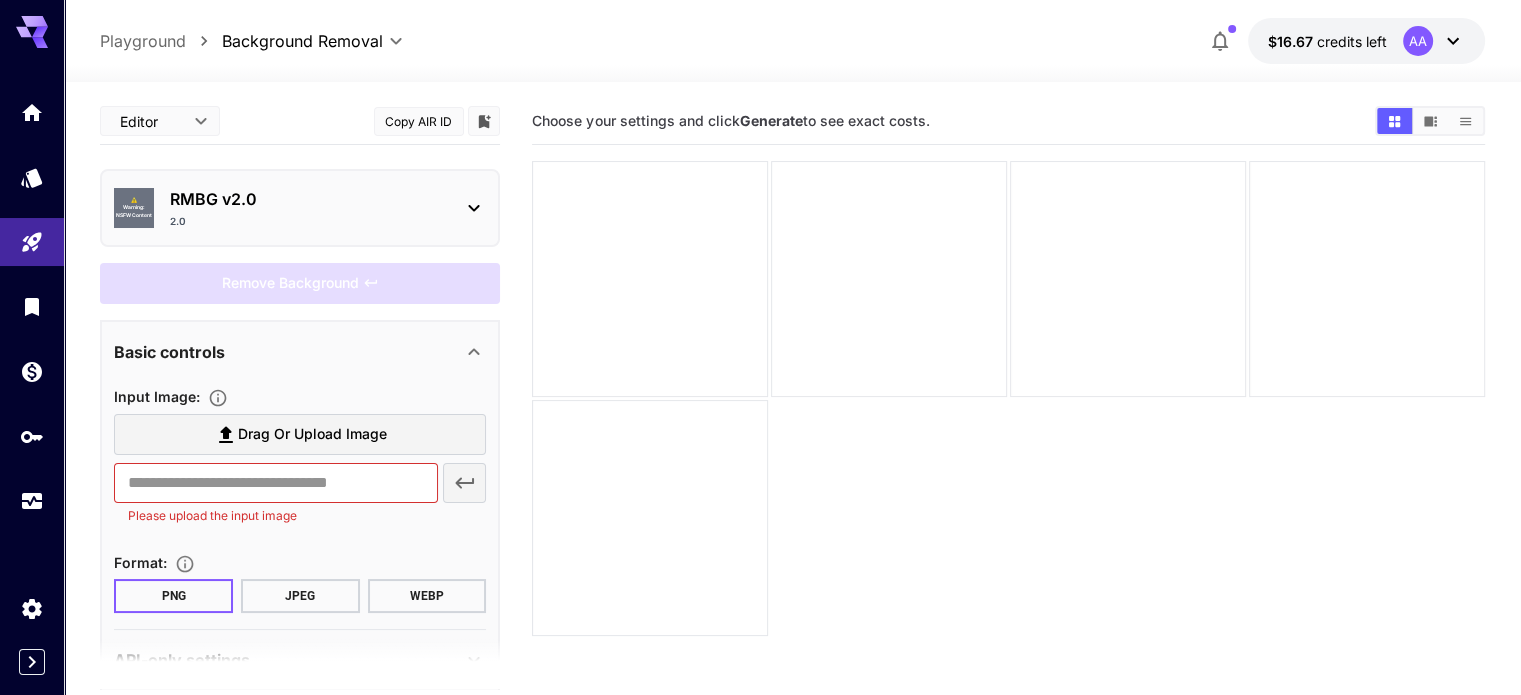 click on "⚠️ Warning: NSFW Content RMBG v2.0 2.0" at bounding box center (300, 208) 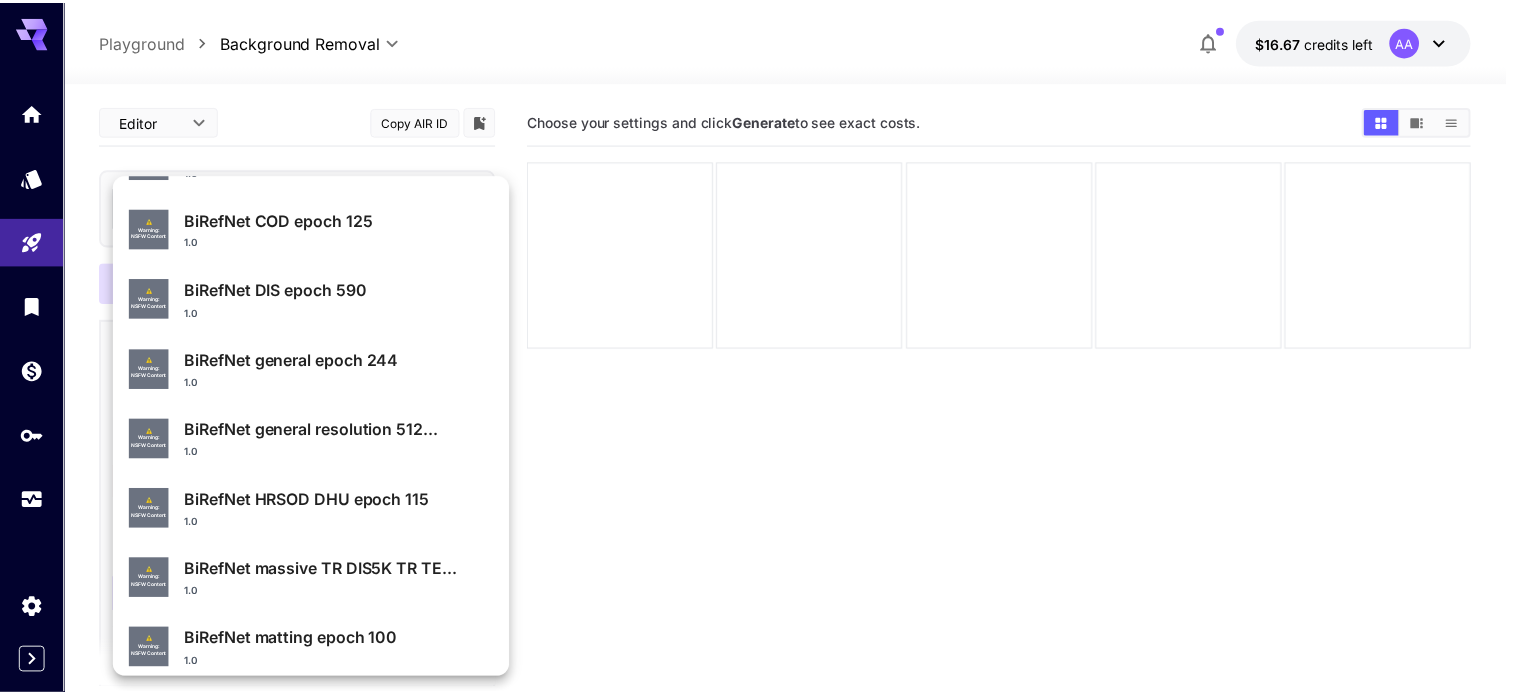 scroll, scrollTop: 213, scrollLeft: 0, axis: vertical 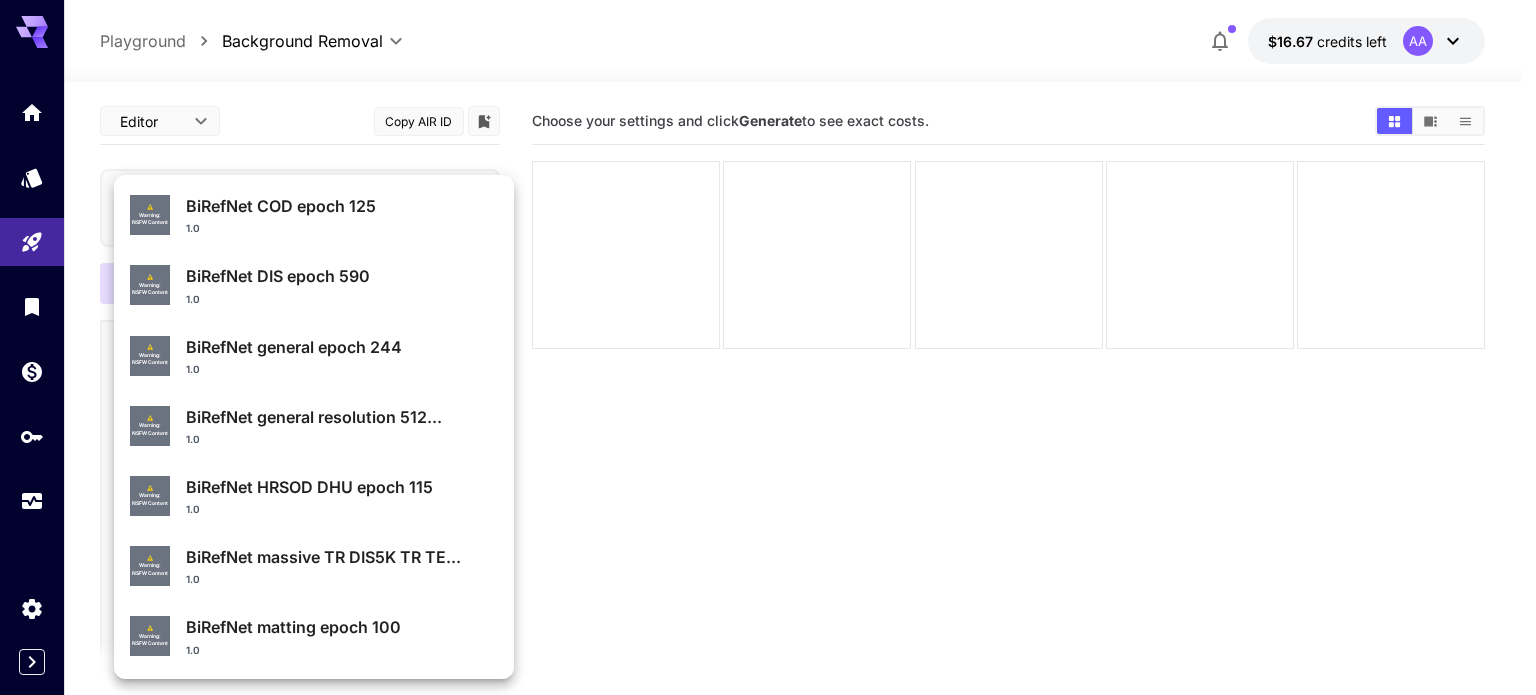 click at bounding box center (768, 347) 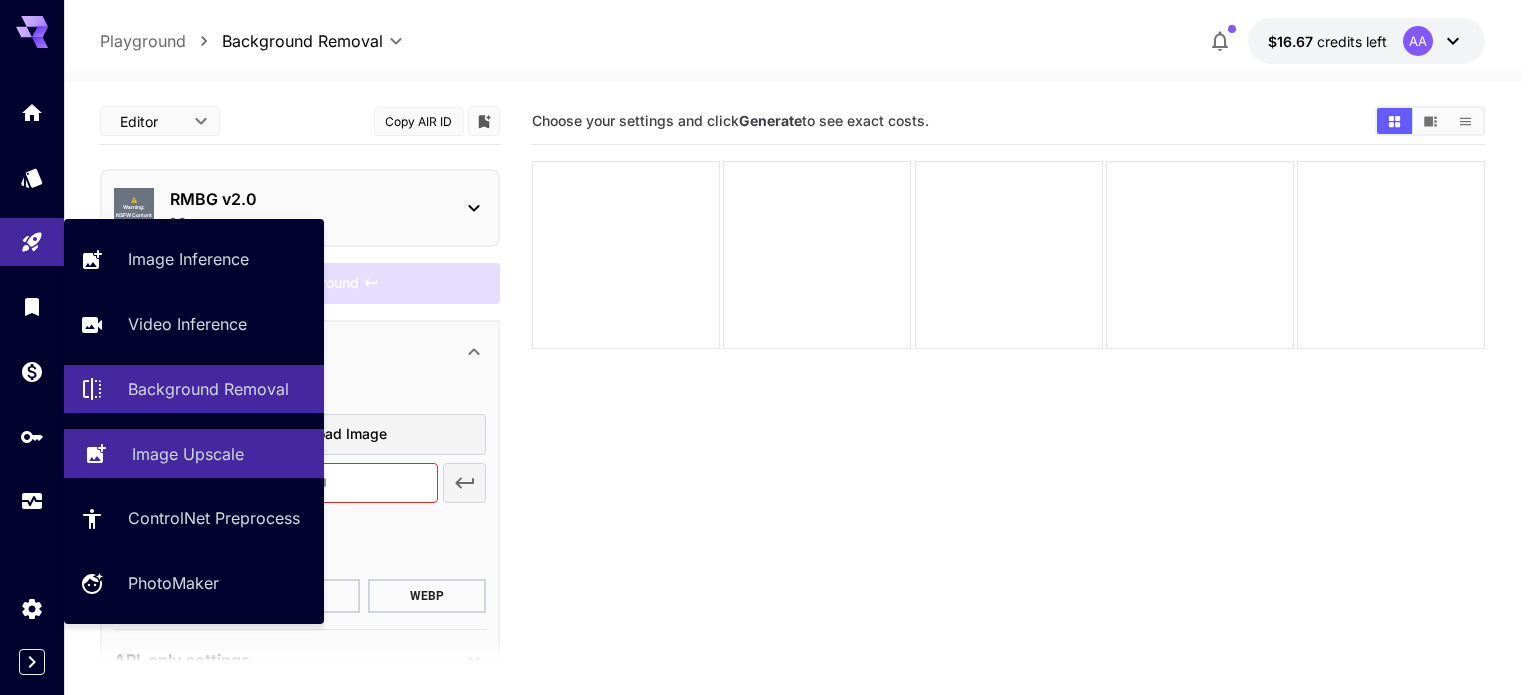 click on "Image Upscale" at bounding box center [194, 453] 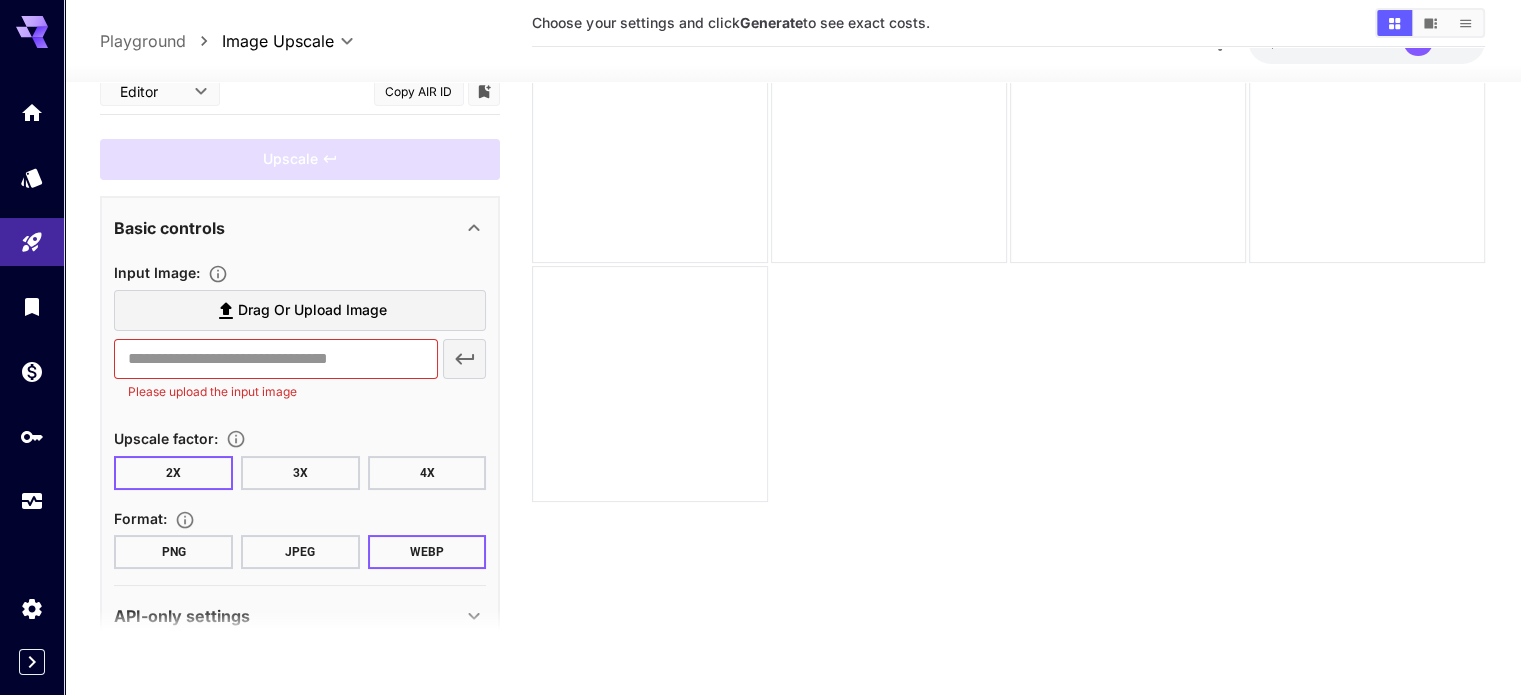 scroll, scrollTop: 158, scrollLeft: 0, axis: vertical 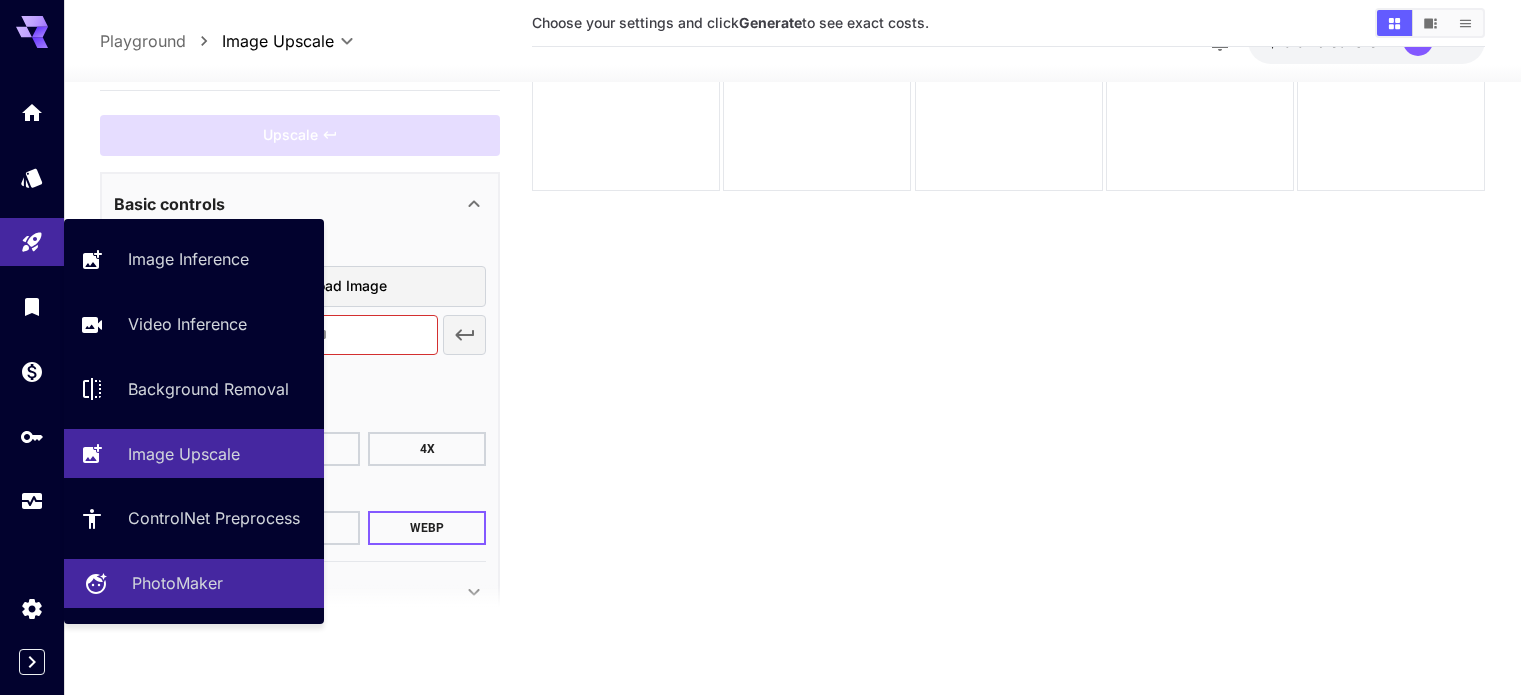 click on "PhotoMaker" at bounding box center [177, 583] 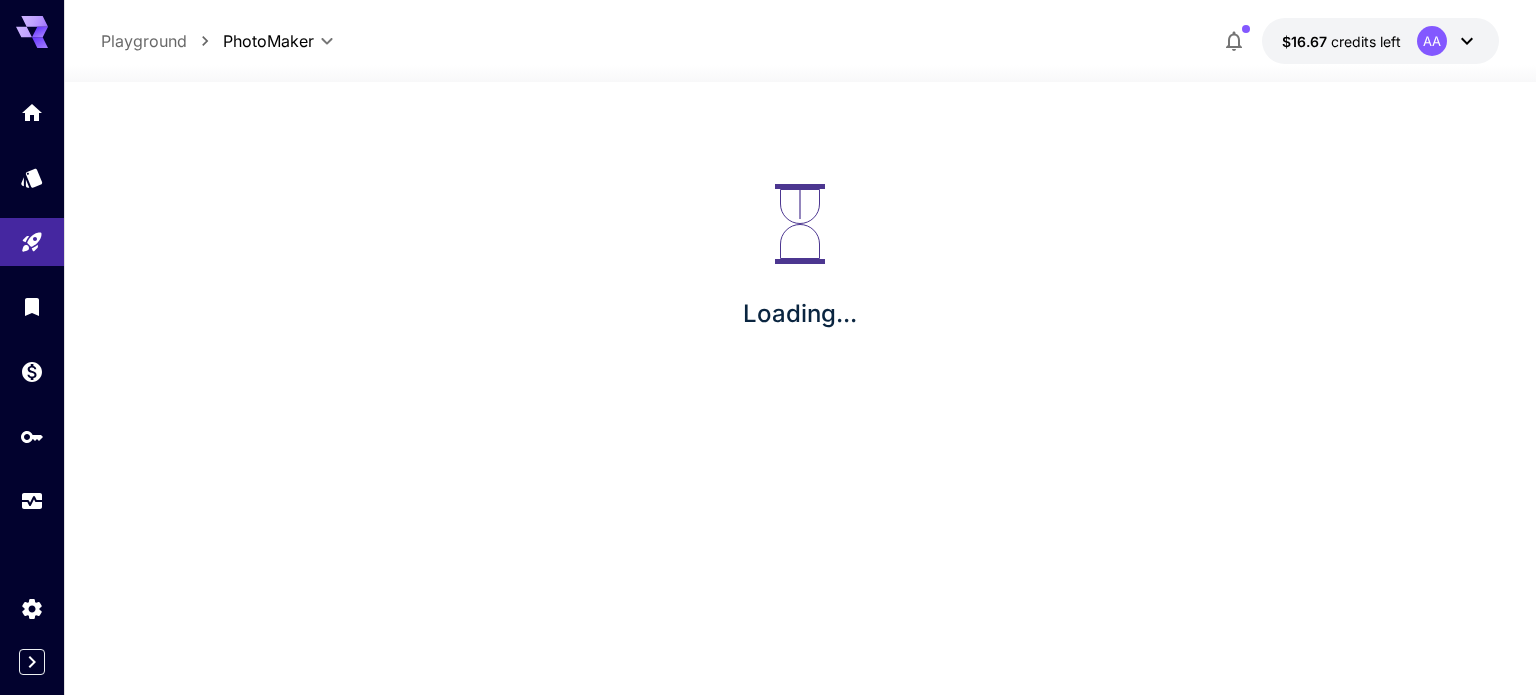 scroll, scrollTop: 0, scrollLeft: 0, axis: both 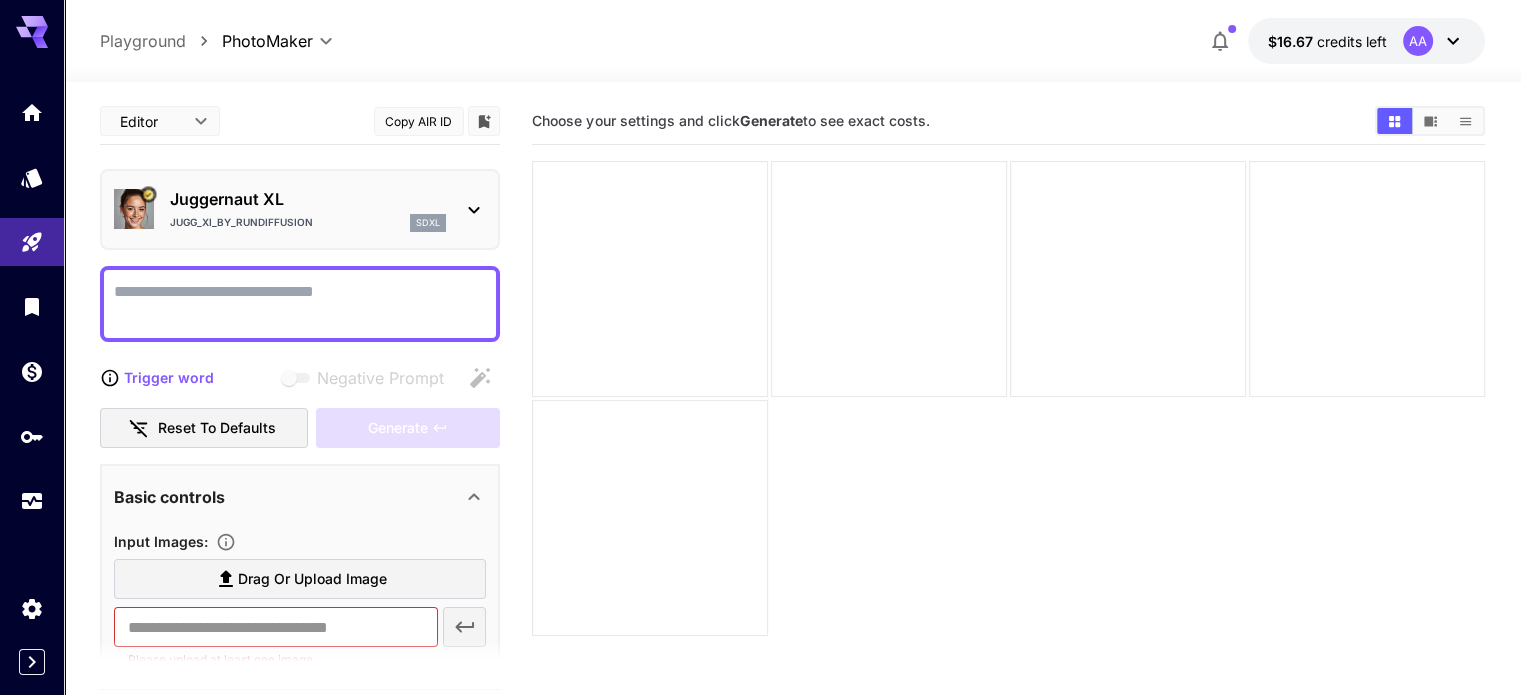 click on "Juggernaut XL" at bounding box center [308, 199] 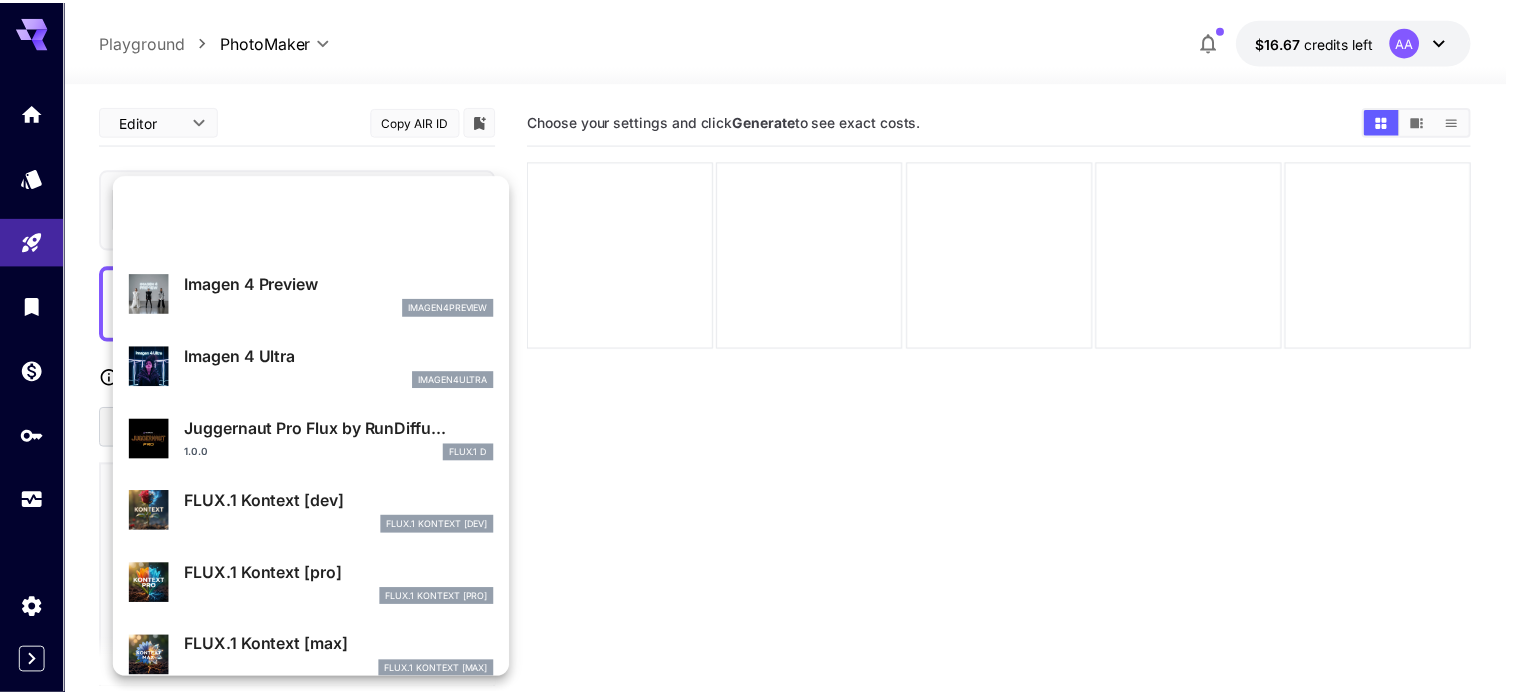 scroll, scrollTop: 433, scrollLeft: 0, axis: vertical 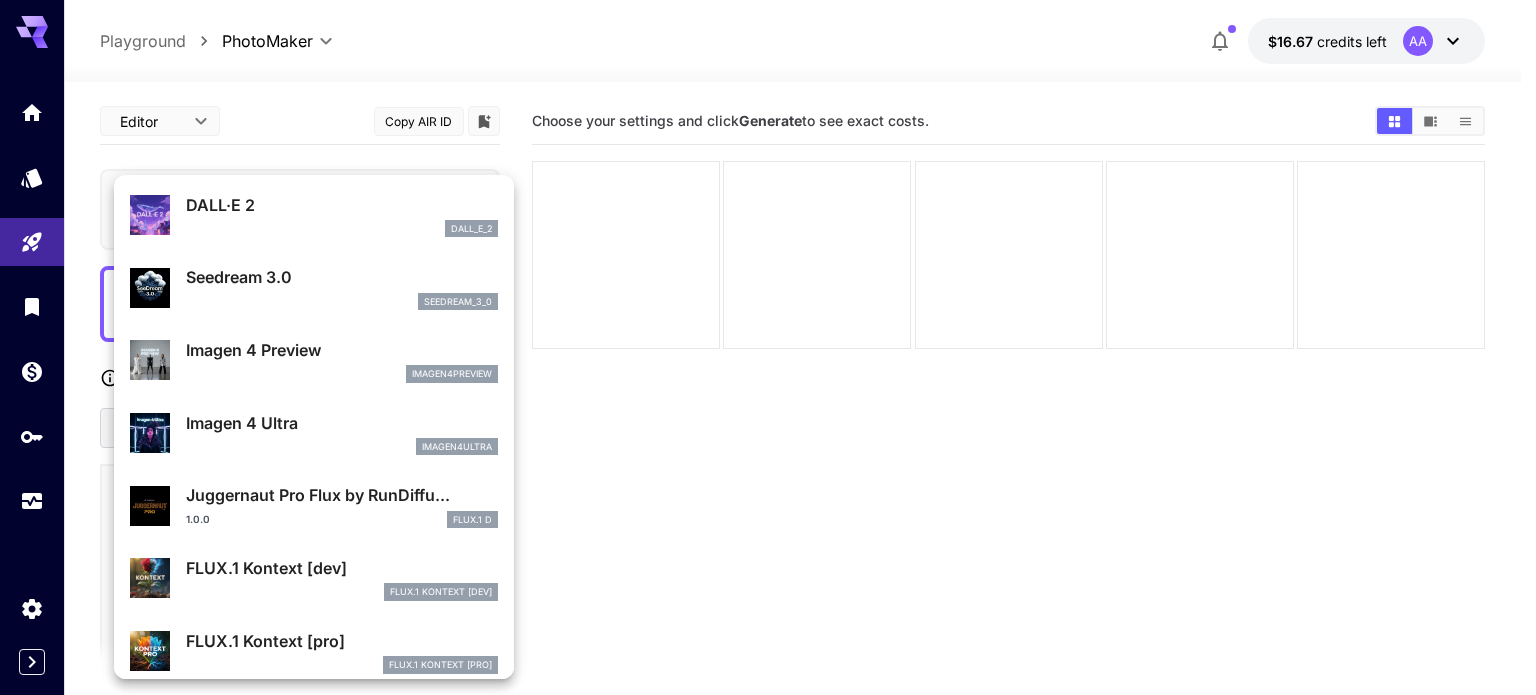 click on "Imagen 4 Preview" at bounding box center (342, 350) 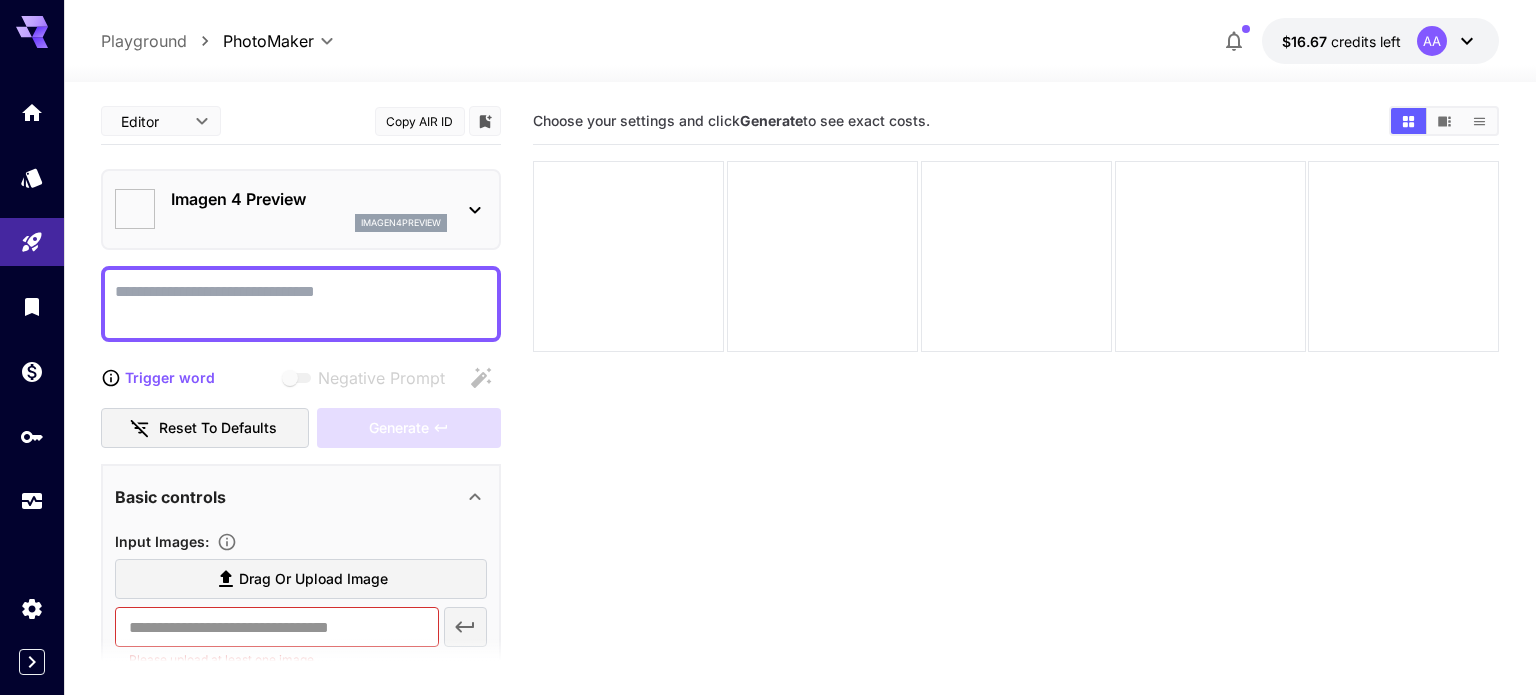 type on "*" 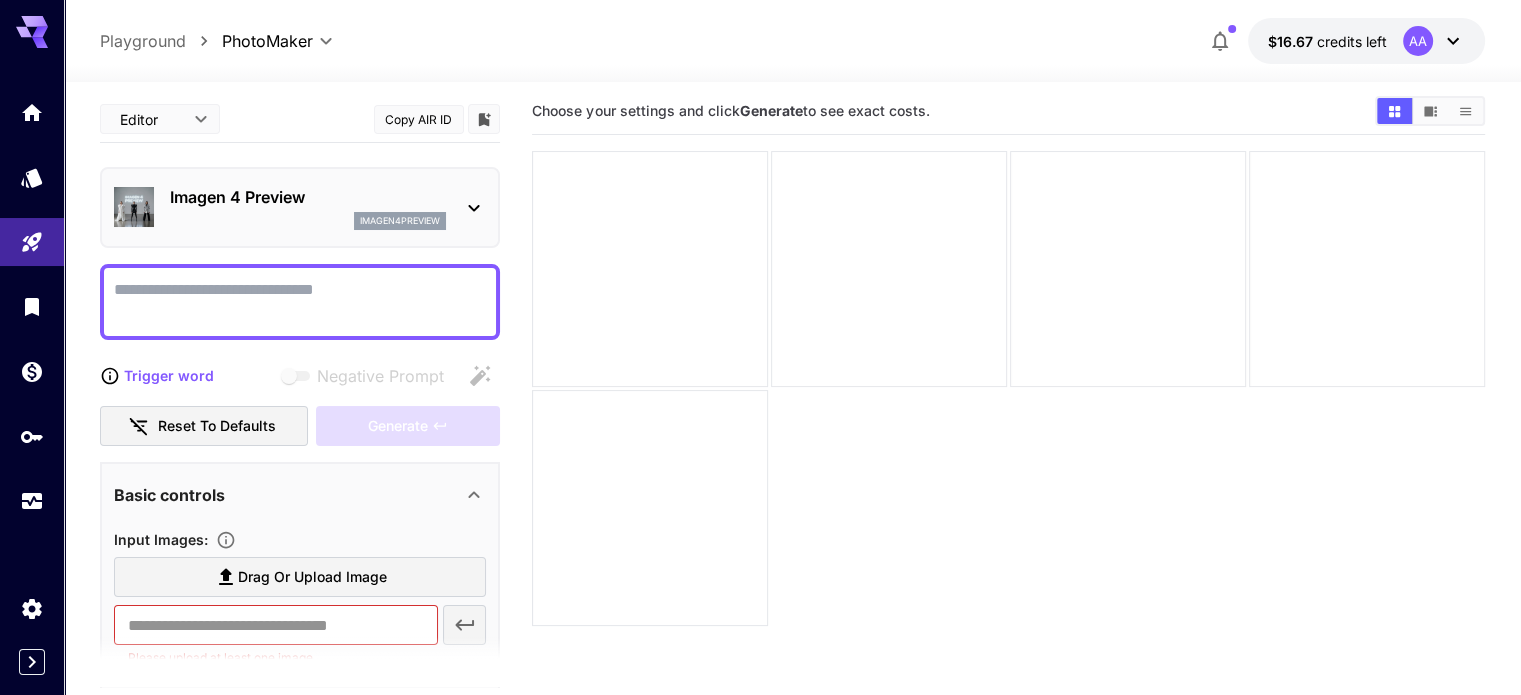 scroll, scrollTop: 0, scrollLeft: 0, axis: both 